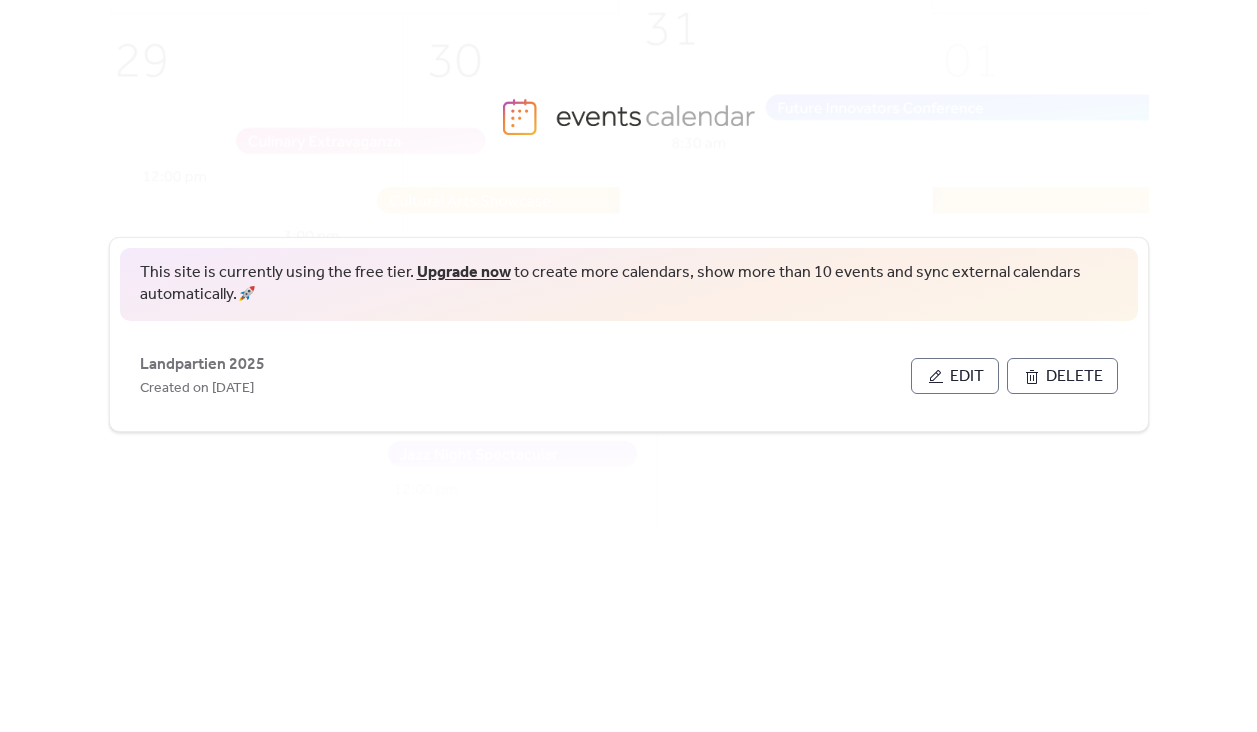 scroll, scrollTop: 0, scrollLeft: 0, axis: both 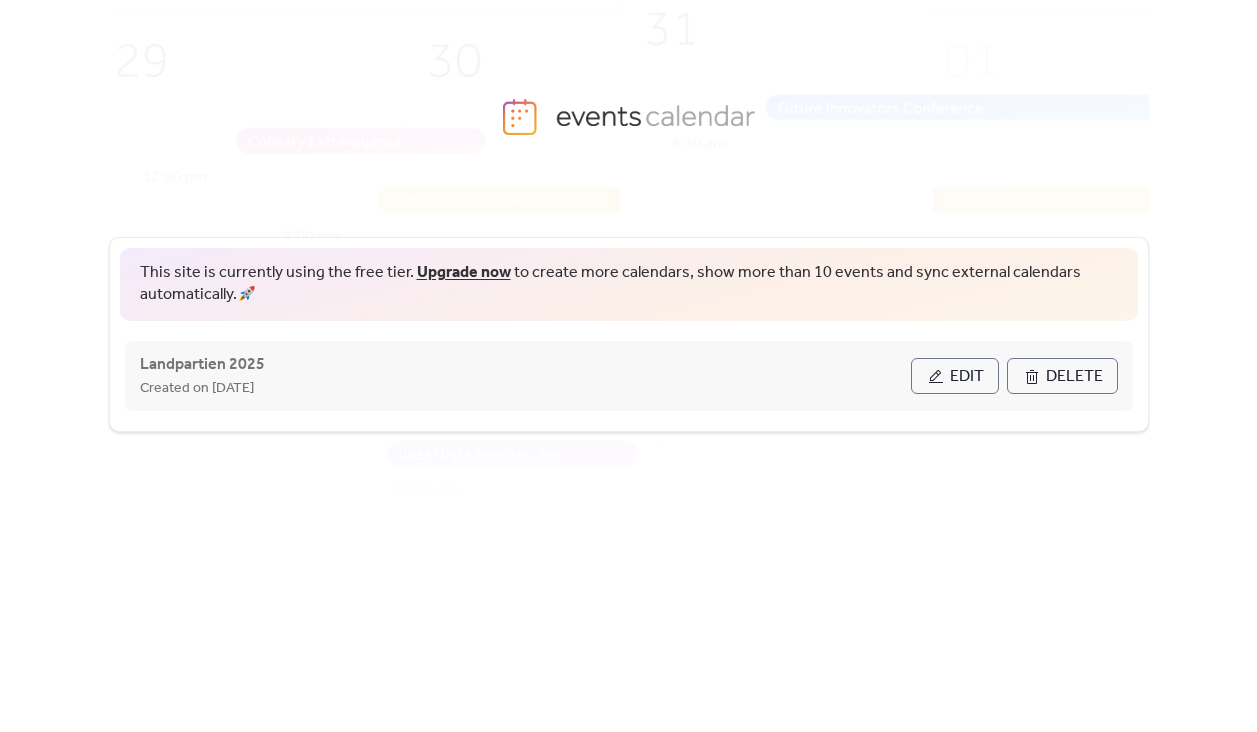 click on "Edit" at bounding box center [967, 377] 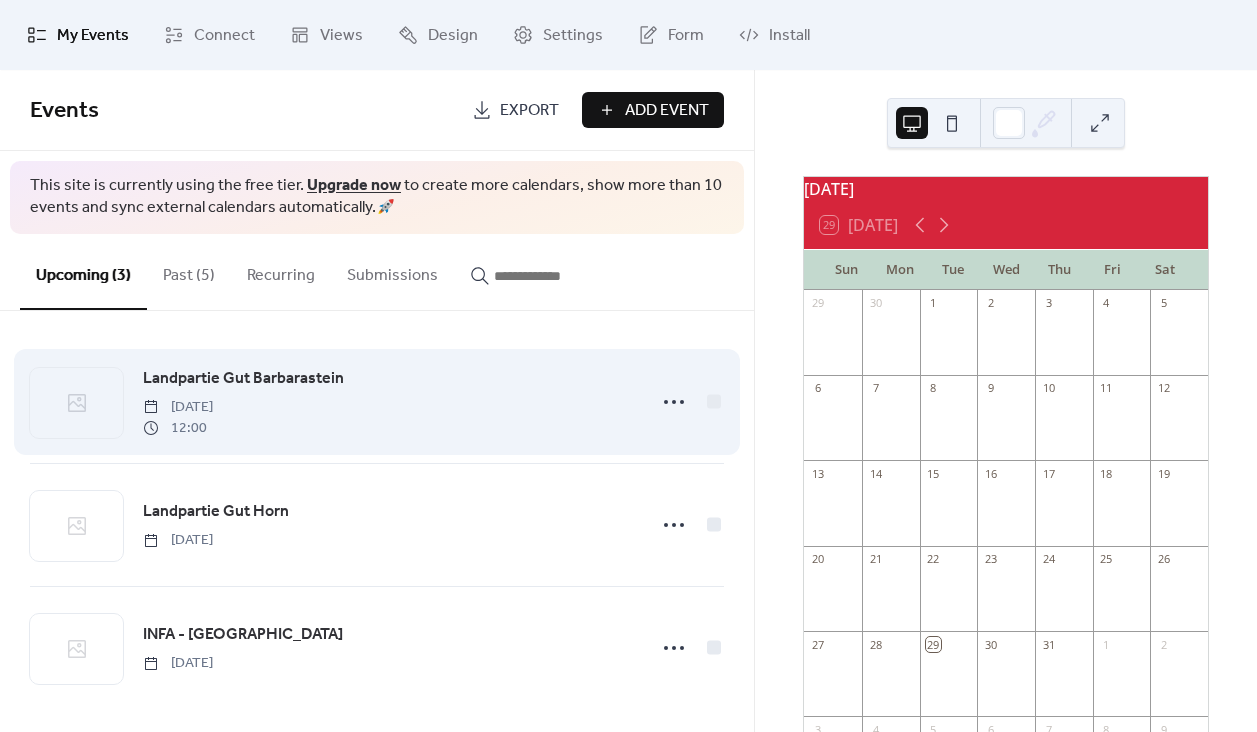 click on "[DATE]" at bounding box center (178, 407) 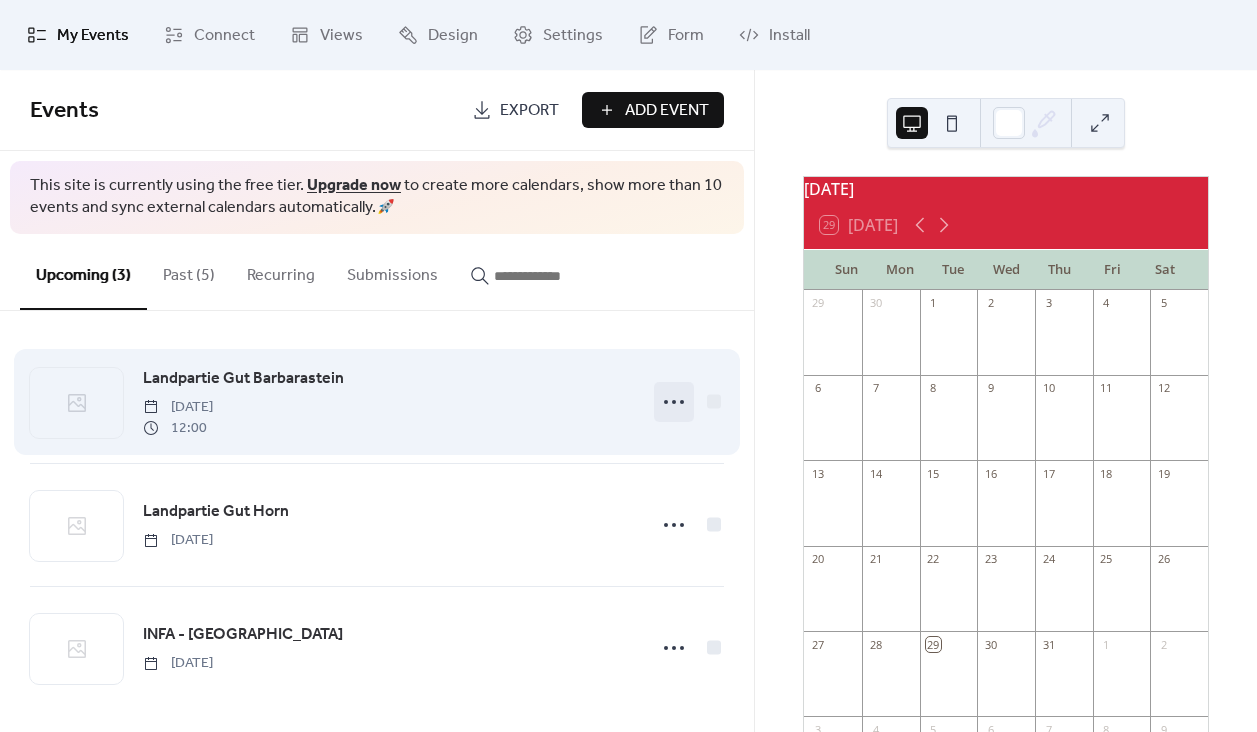 click 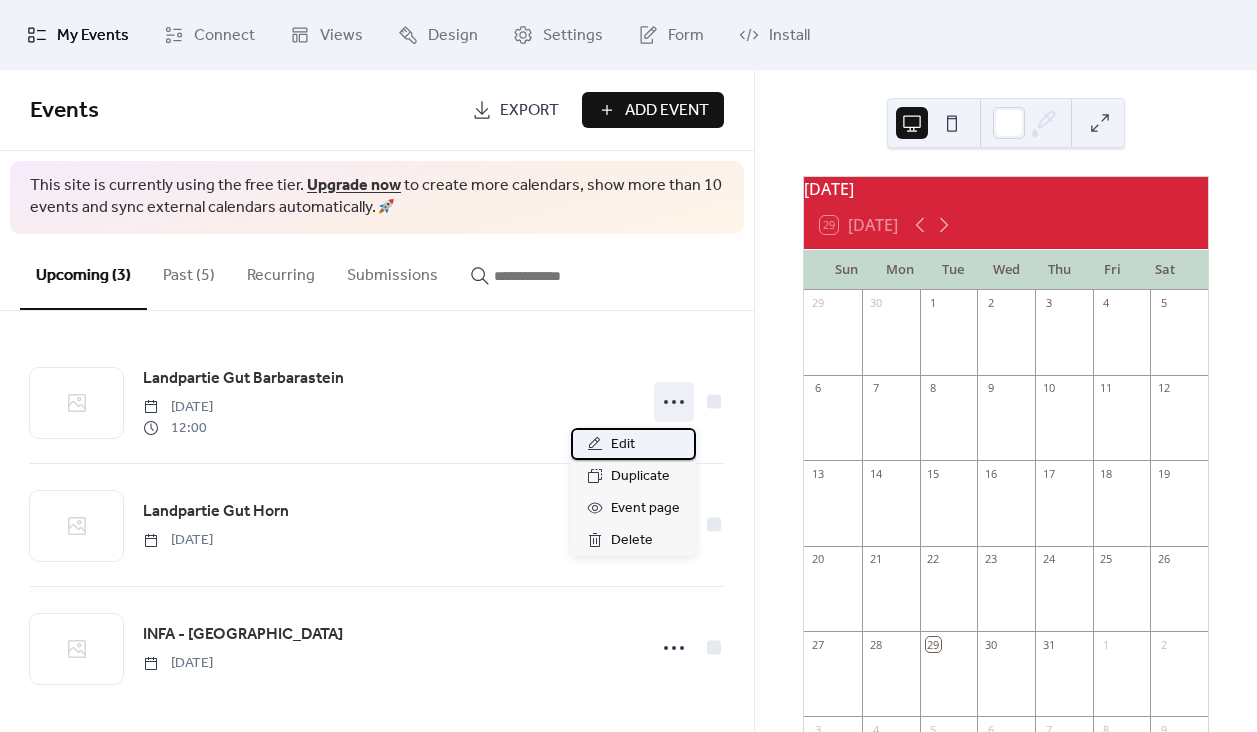 click on "Edit" at bounding box center (633, 444) 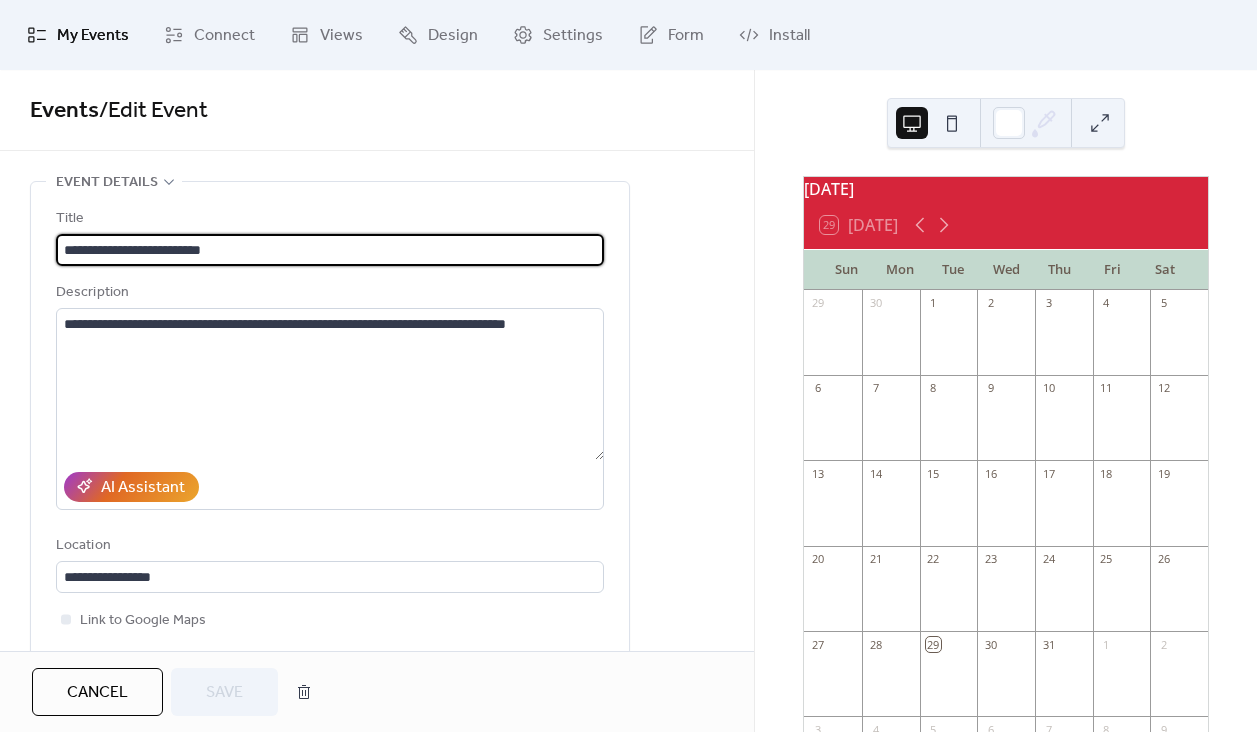 drag, startPoint x: 136, startPoint y: 248, endPoint x: 240, endPoint y: 248, distance: 104 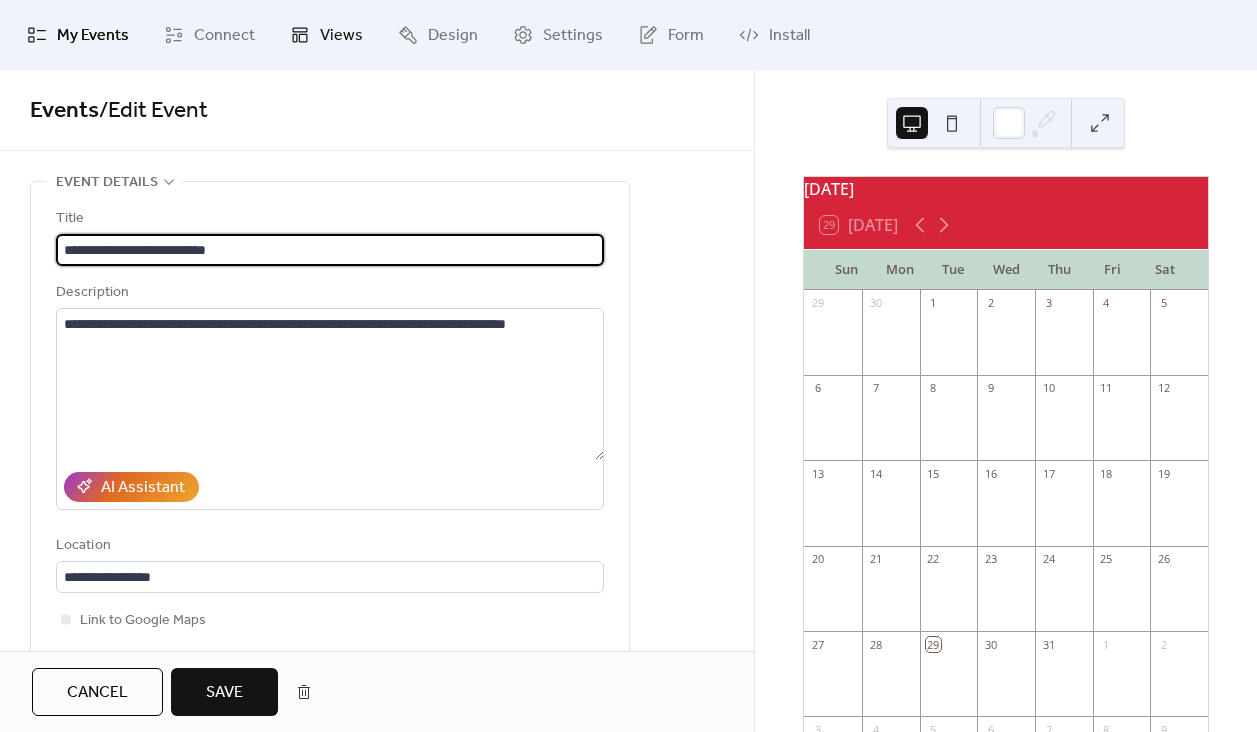 type on "**********" 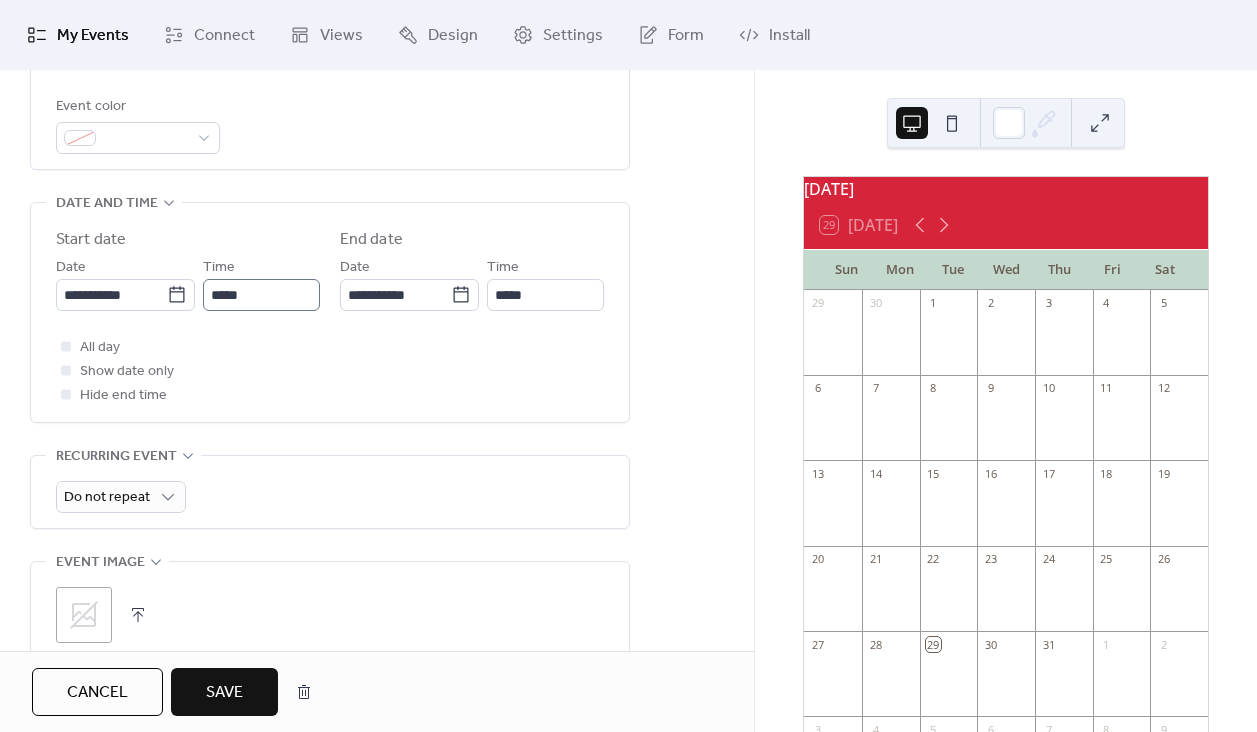 scroll, scrollTop: 556, scrollLeft: 0, axis: vertical 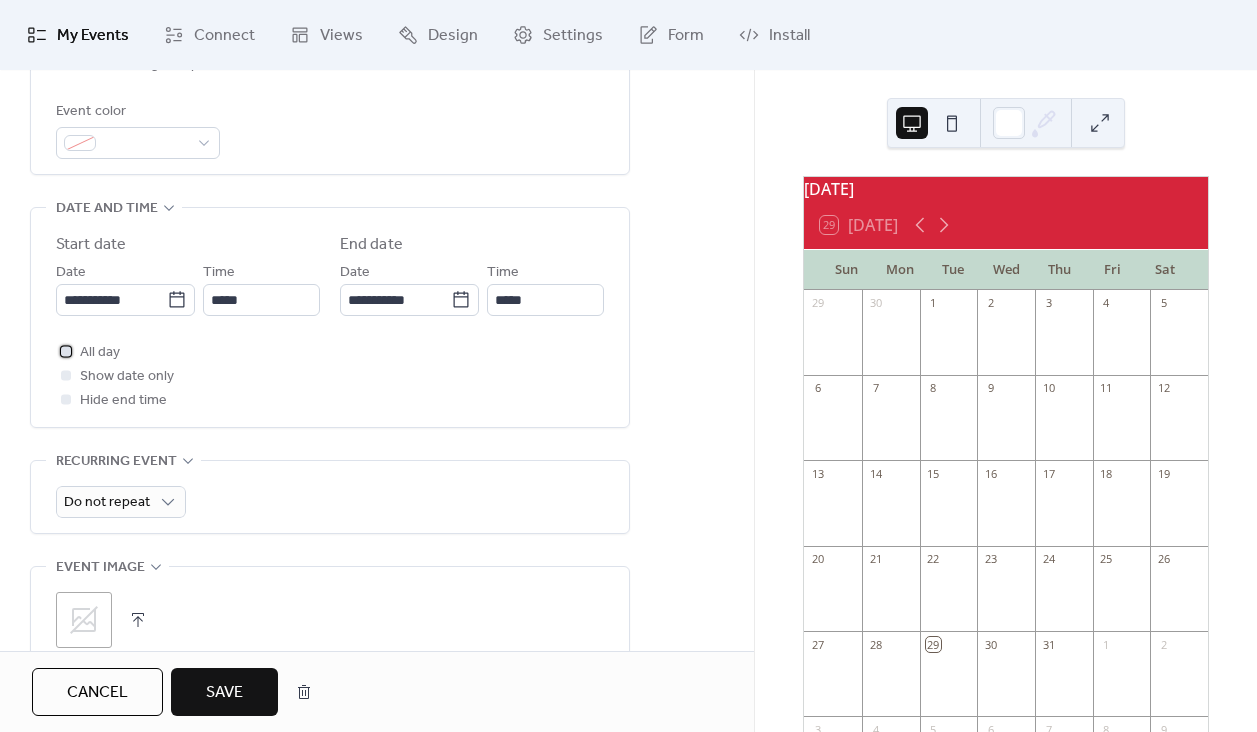 click at bounding box center (66, 351) 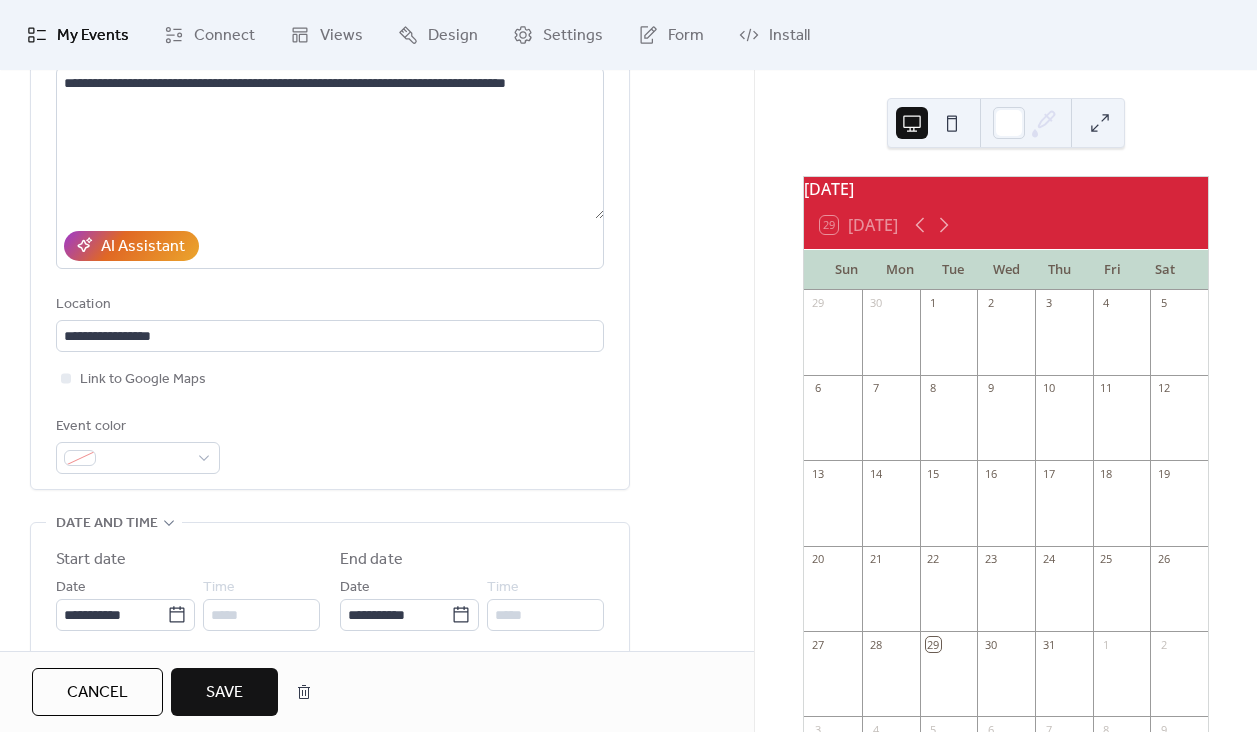scroll, scrollTop: 229, scrollLeft: 0, axis: vertical 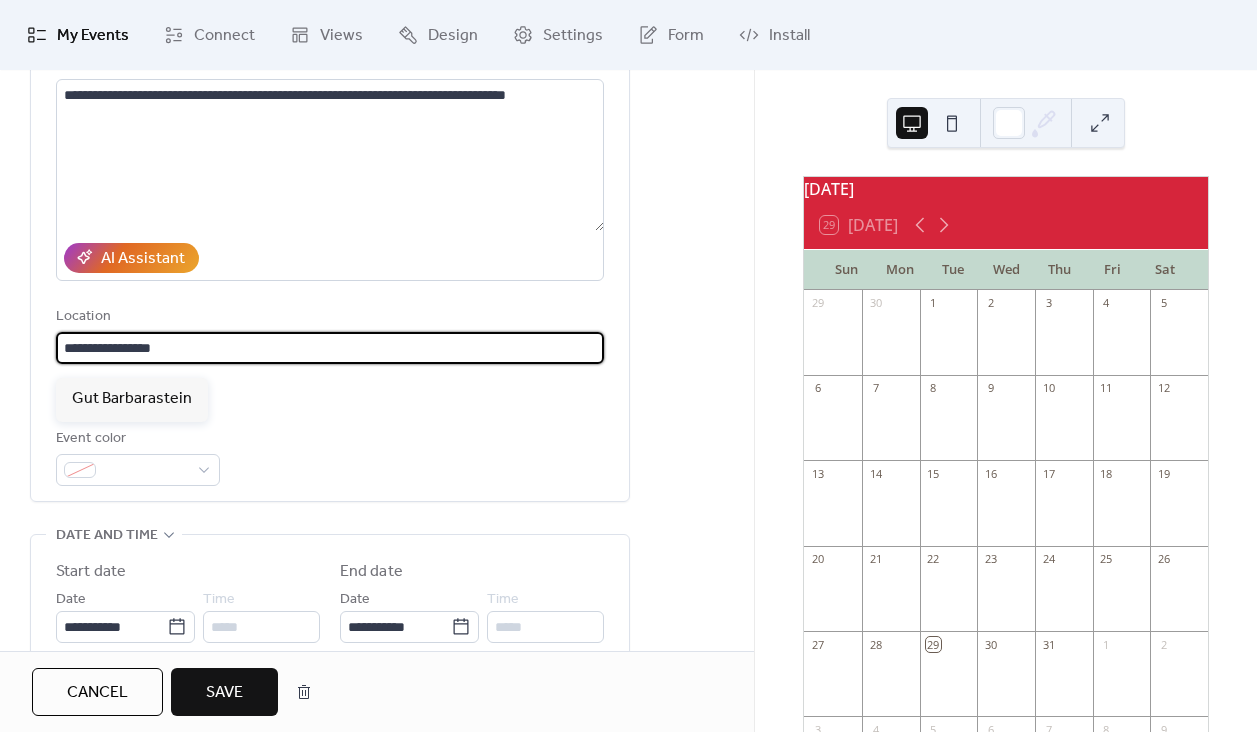 click on "**********" at bounding box center (330, 348) 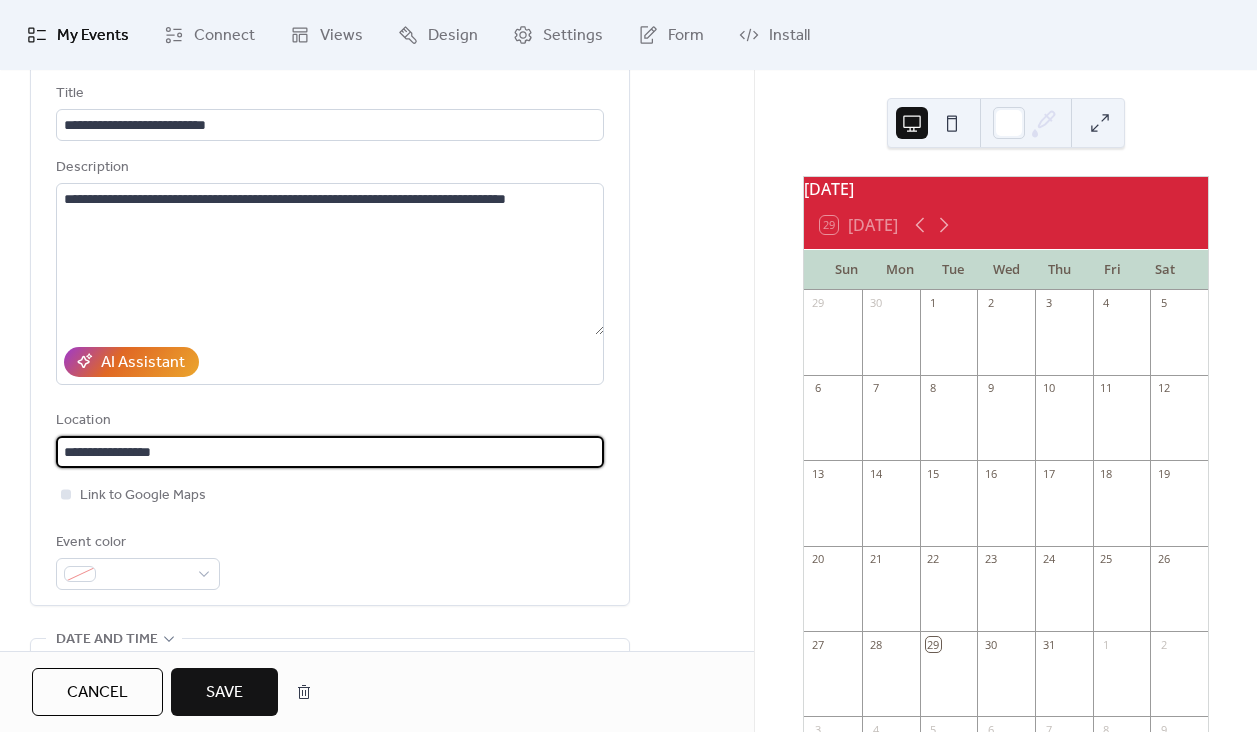scroll, scrollTop: 0, scrollLeft: 0, axis: both 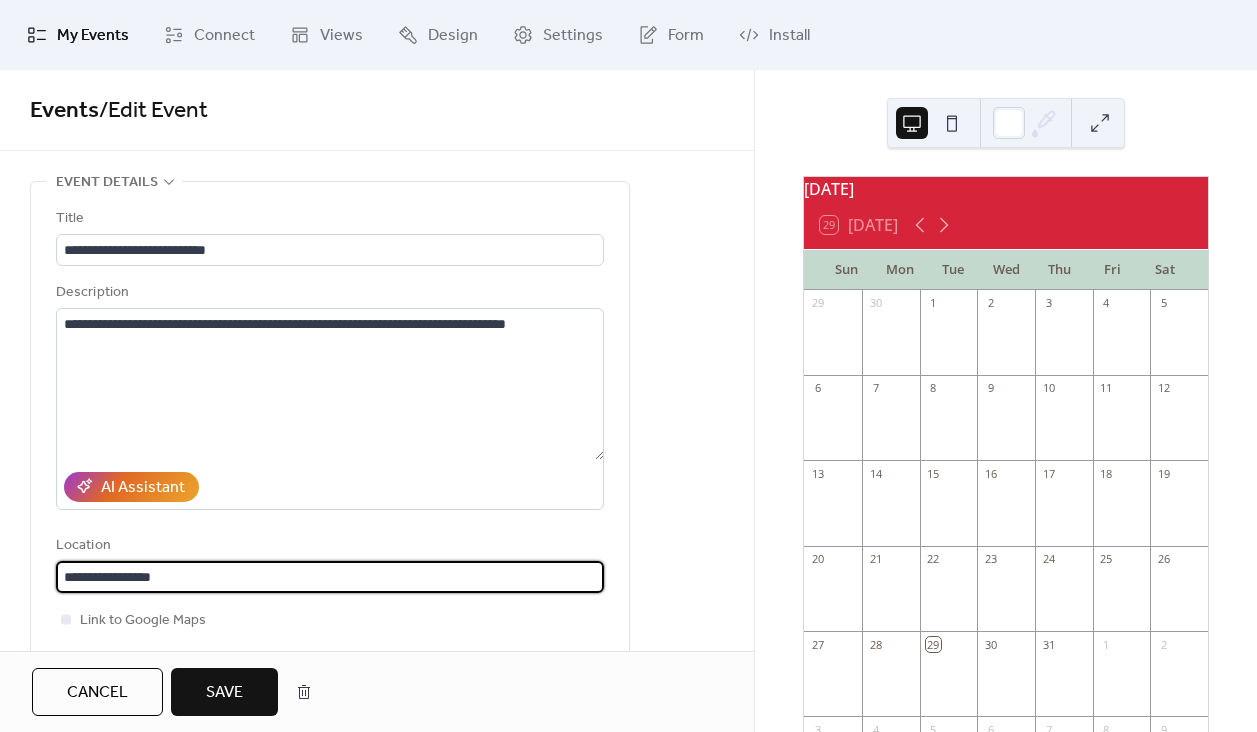 type on "**********" 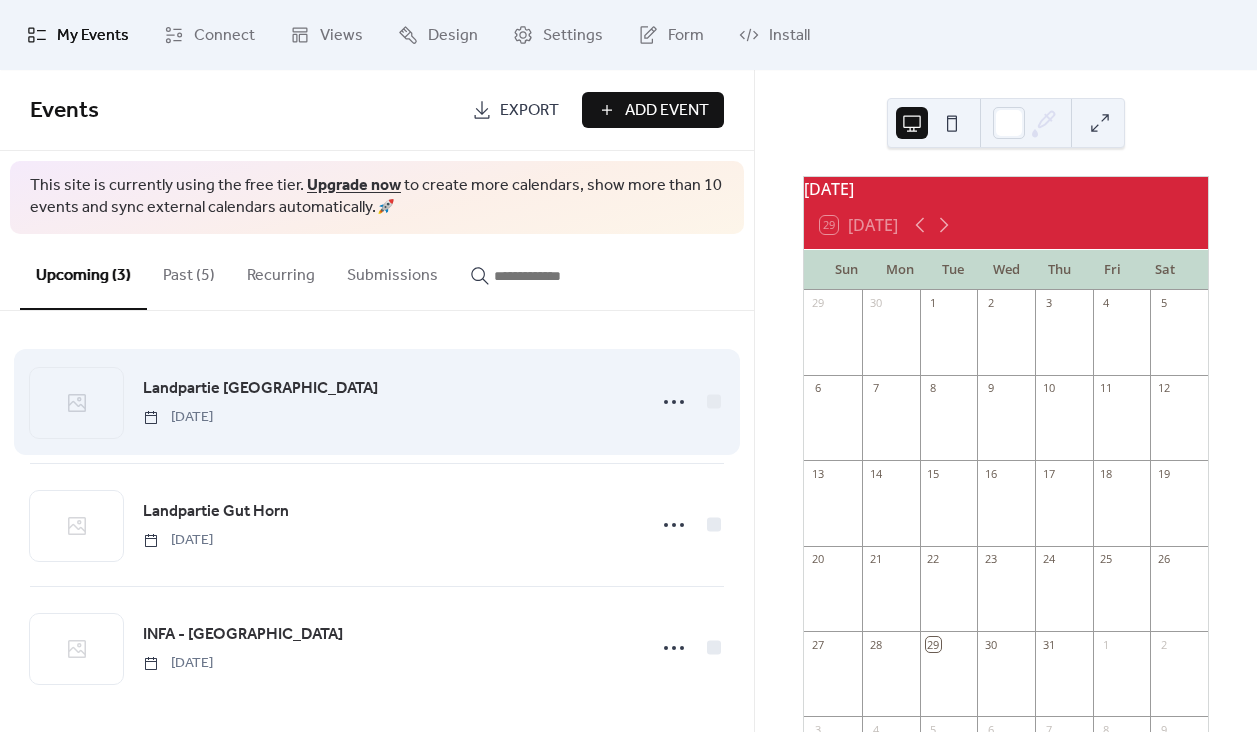 click on "[DATE]" at bounding box center (178, 417) 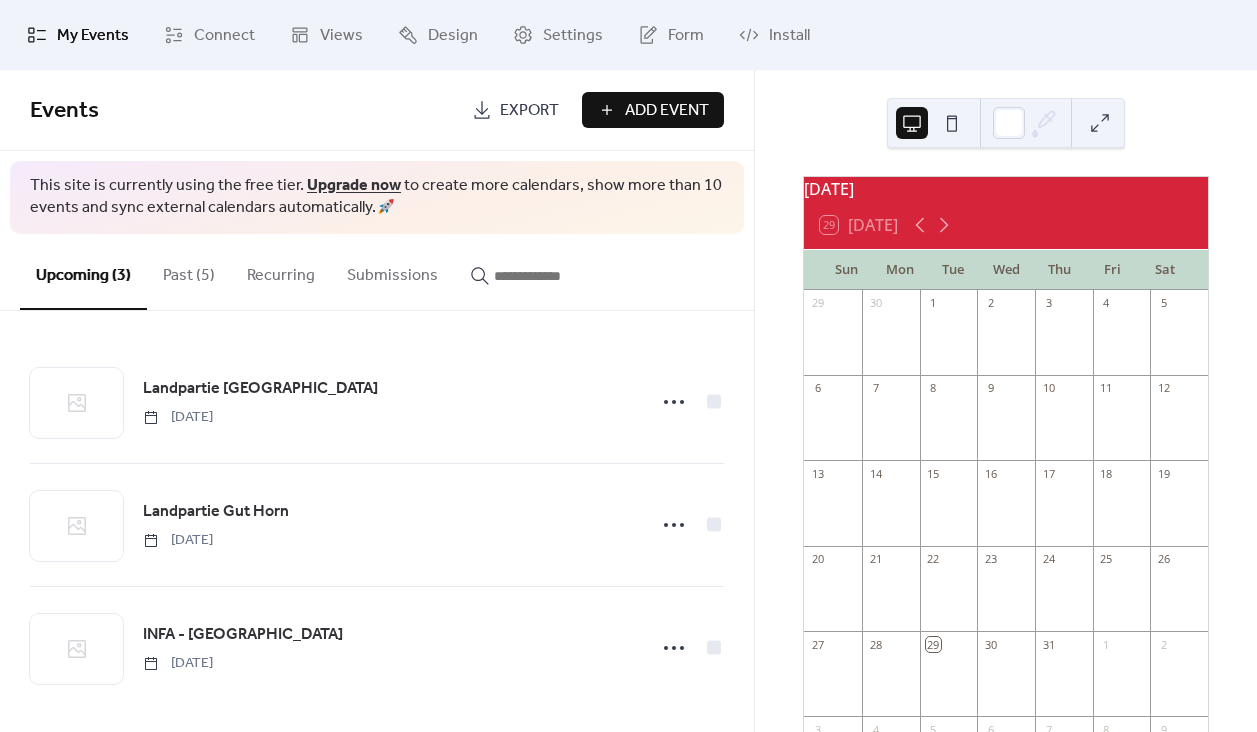 click on "Past (5)" at bounding box center (189, 271) 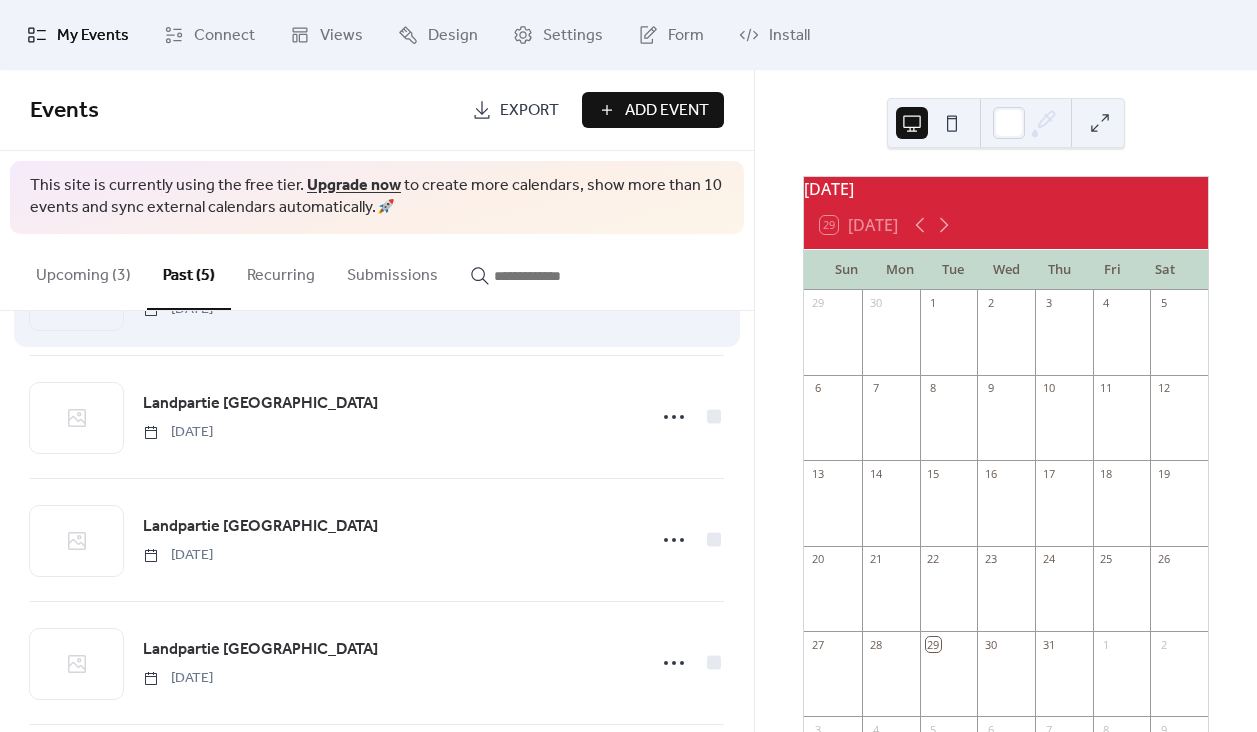 scroll, scrollTop: 255, scrollLeft: 0, axis: vertical 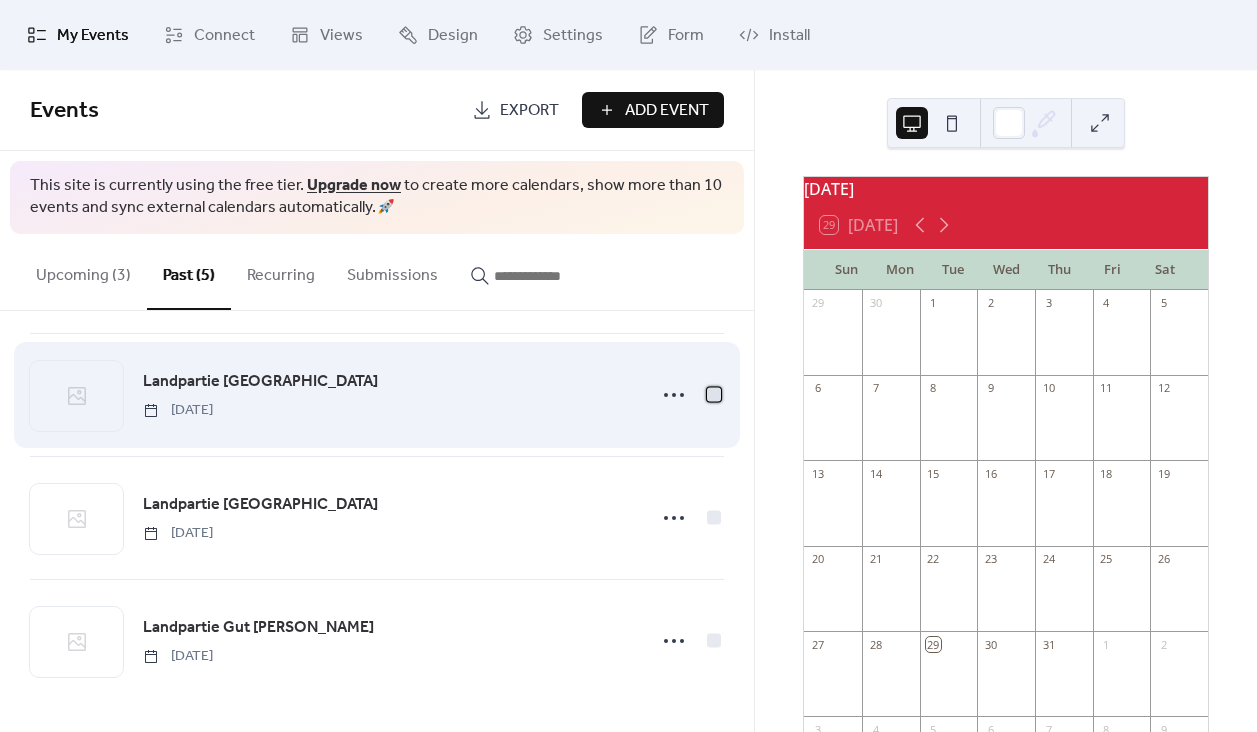 click at bounding box center [714, 394] 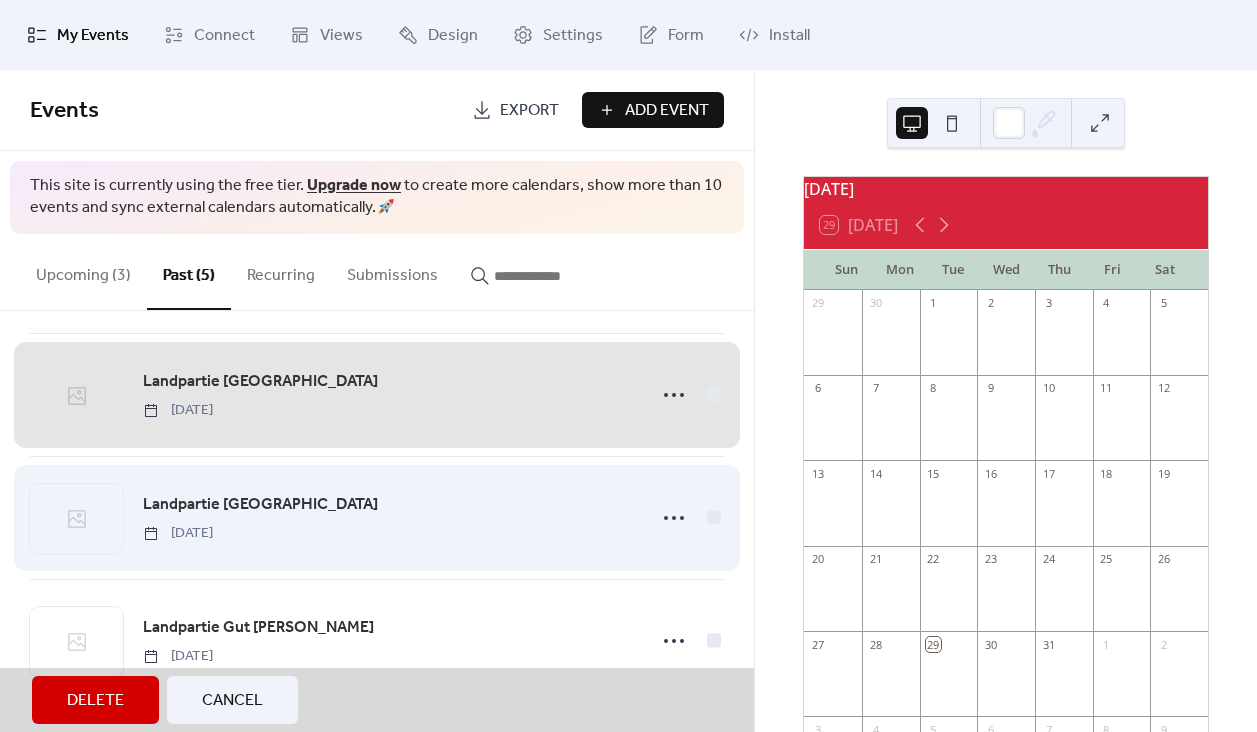 click on "Landpartie [GEOGRAPHIC_DATA] [DATE]" at bounding box center (377, 517) 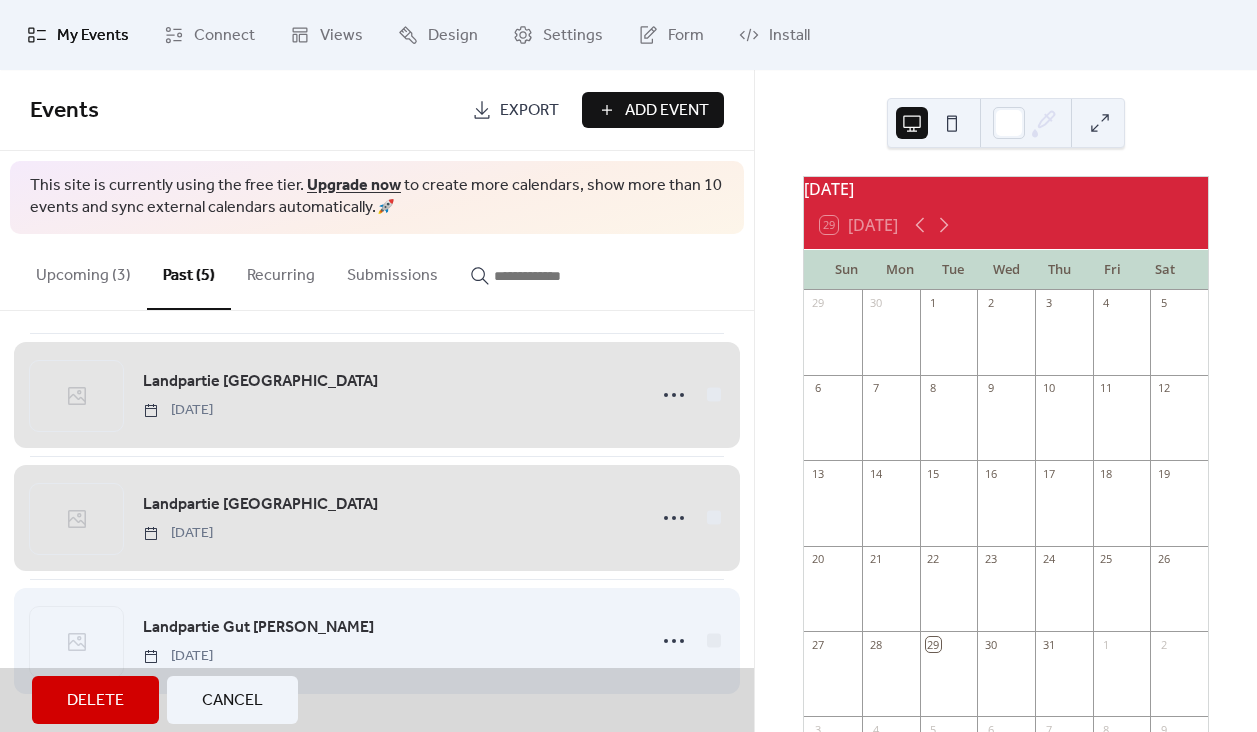 click on "Landpartie [GEOGRAPHIC_DATA][PERSON_NAME] [DATE]" at bounding box center (377, 640) 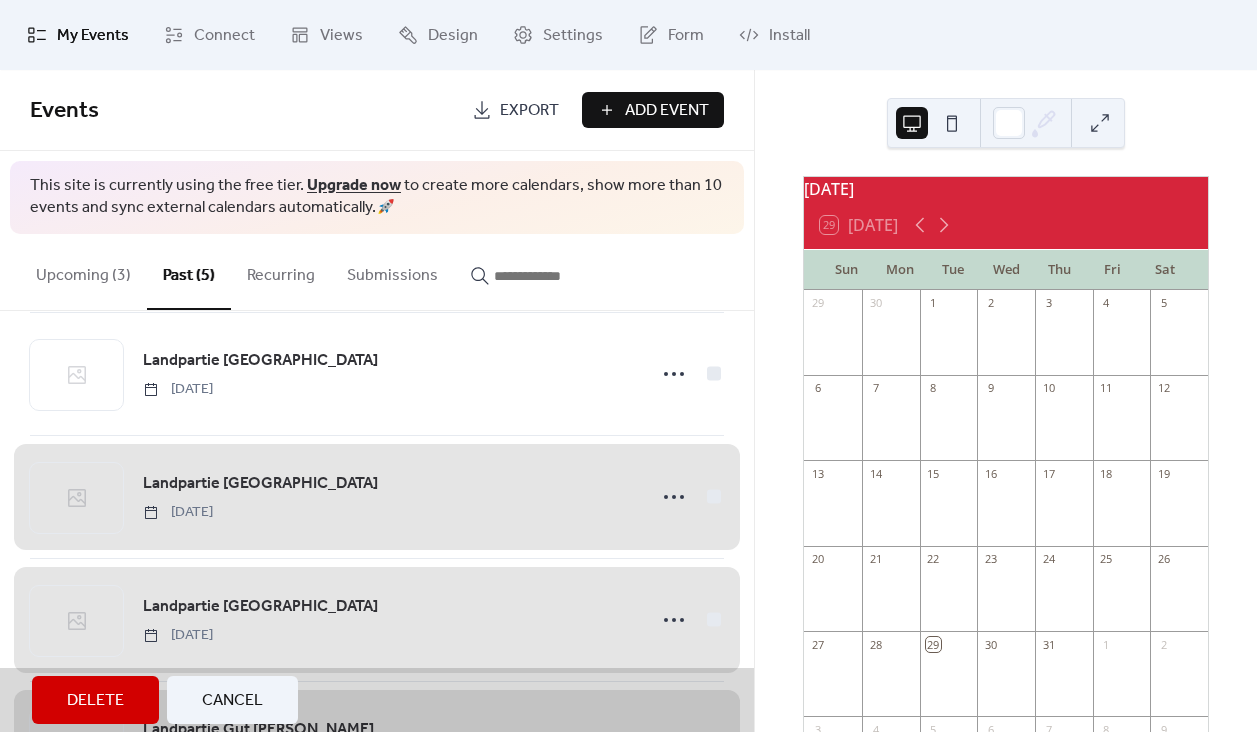 scroll, scrollTop: 0, scrollLeft: 0, axis: both 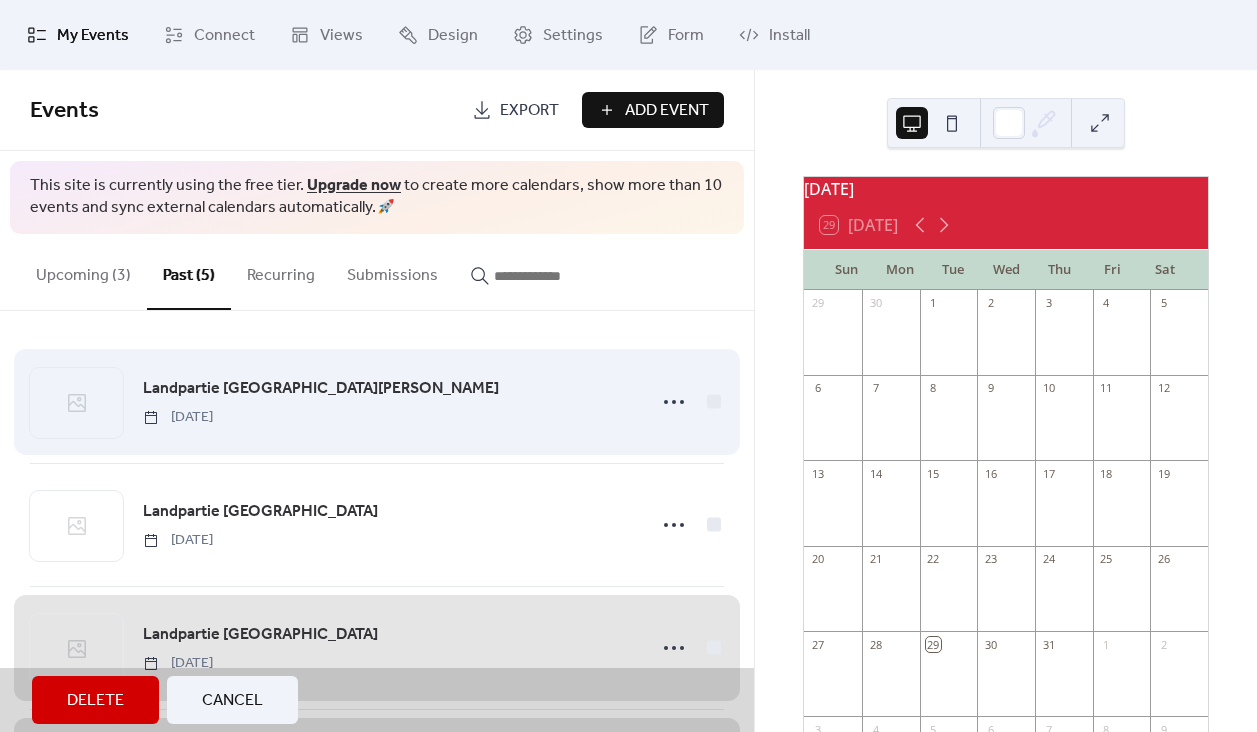 click on "Landpartie [GEOGRAPHIC_DATA][PERSON_NAME] [DATE]" at bounding box center [377, 402] 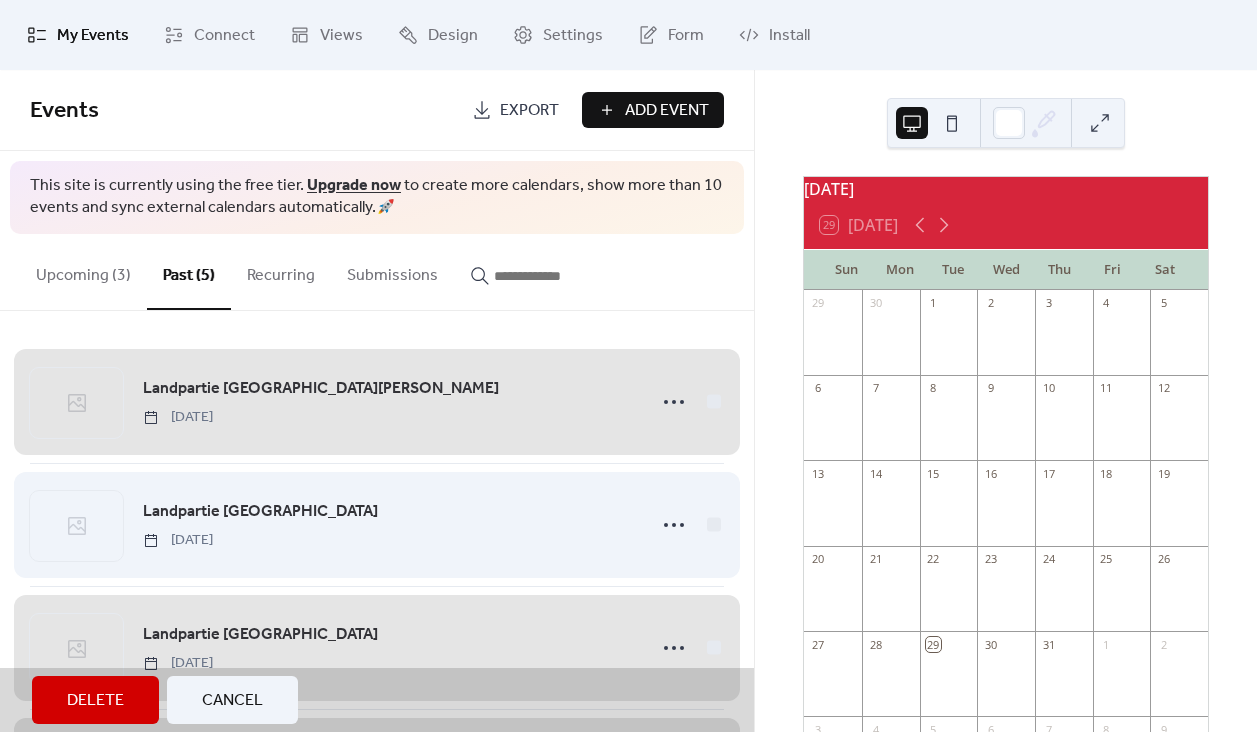 click on "Landpartie [GEOGRAPHIC_DATA] [DATE]" at bounding box center (377, 524) 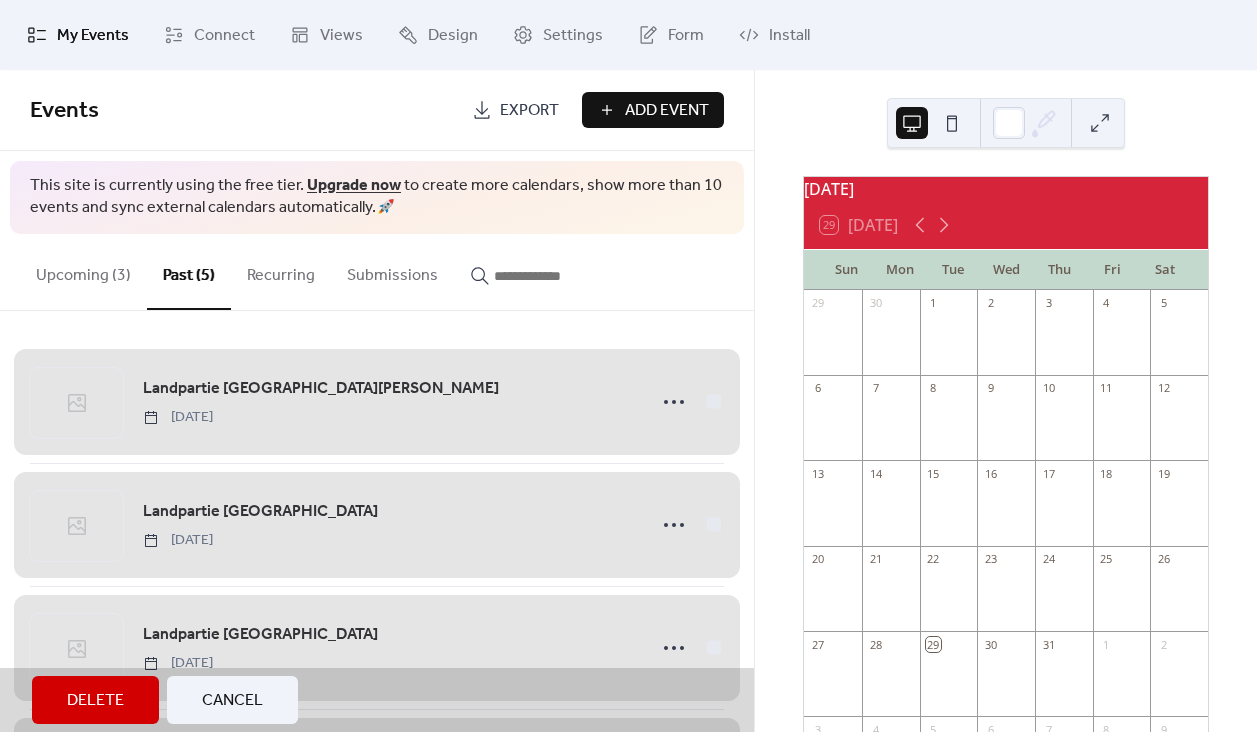 click on "Delete" at bounding box center (95, 700) 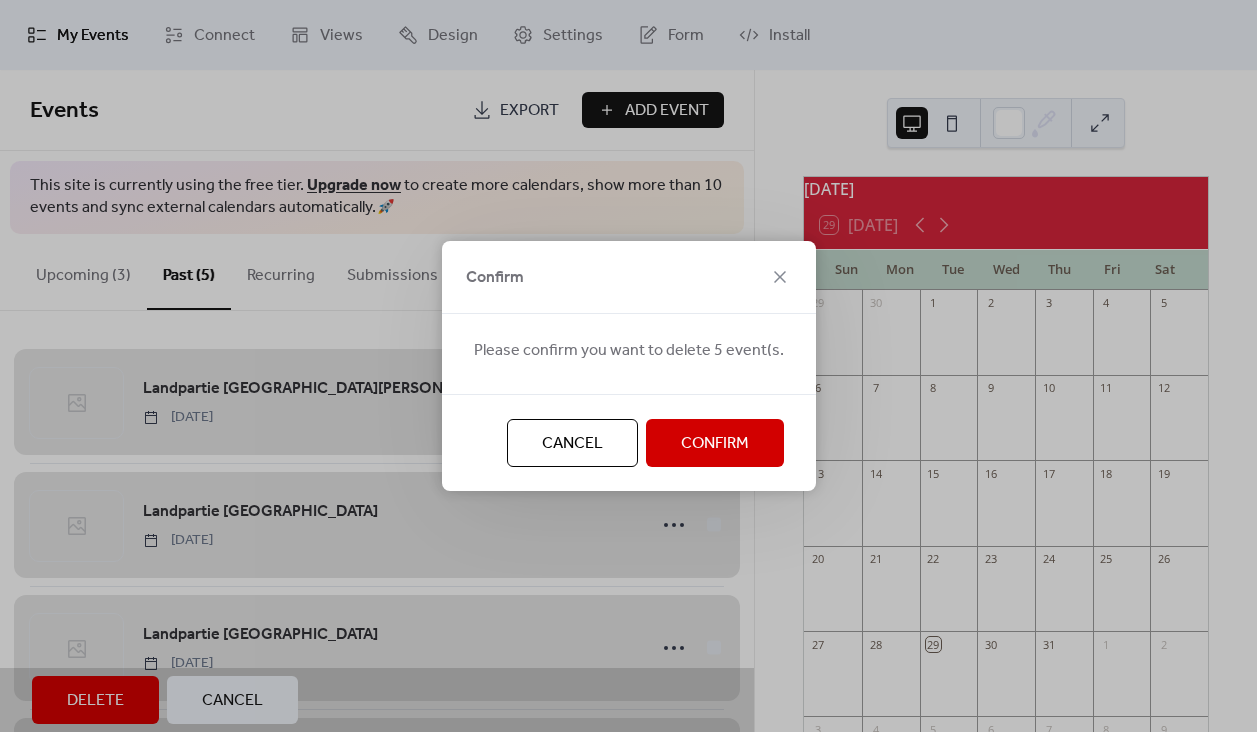 click on "Confirm" at bounding box center (715, 444) 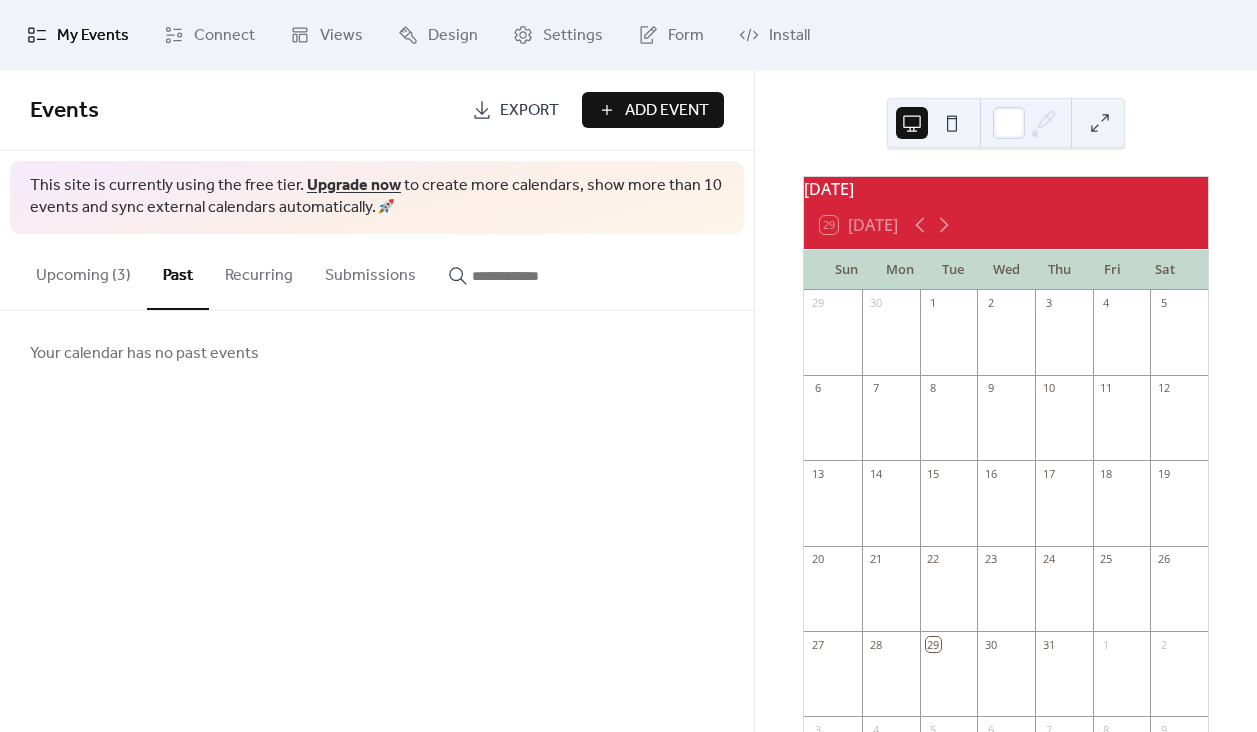 click on "Upcoming (3)" at bounding box center [83, 271] 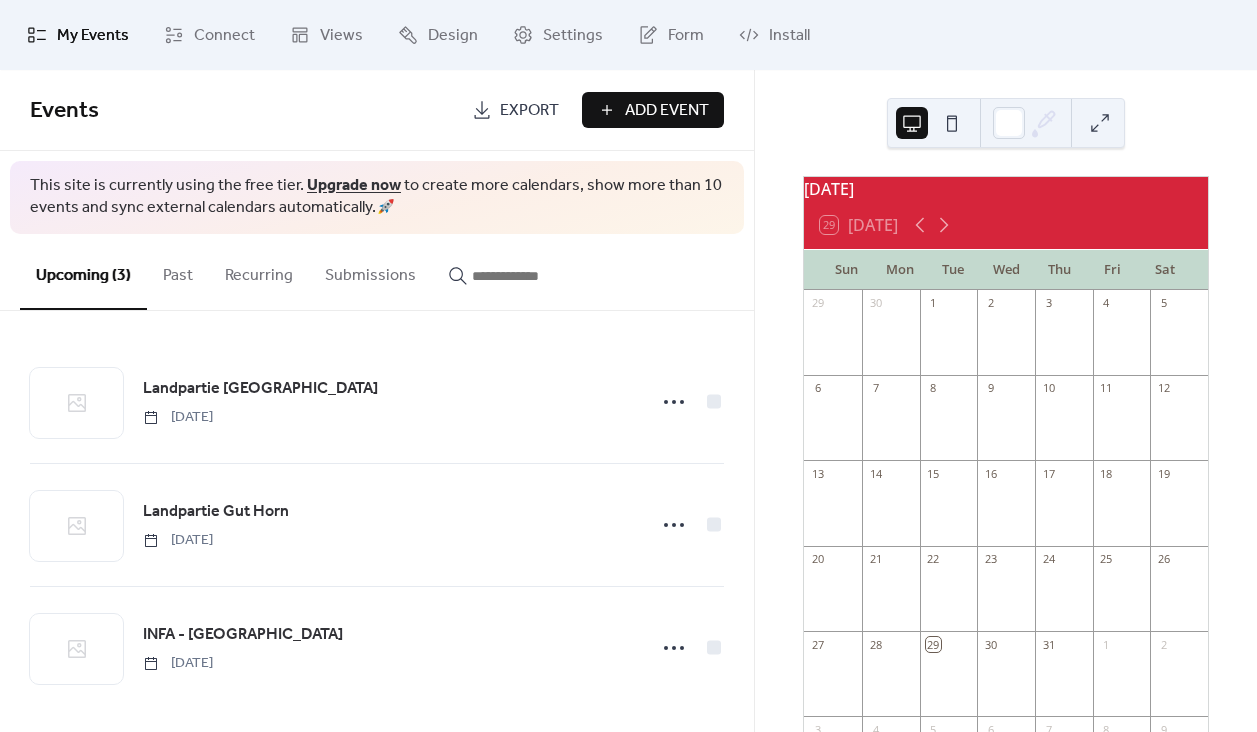 click on "Add Event" at bounding box center (653, 110) 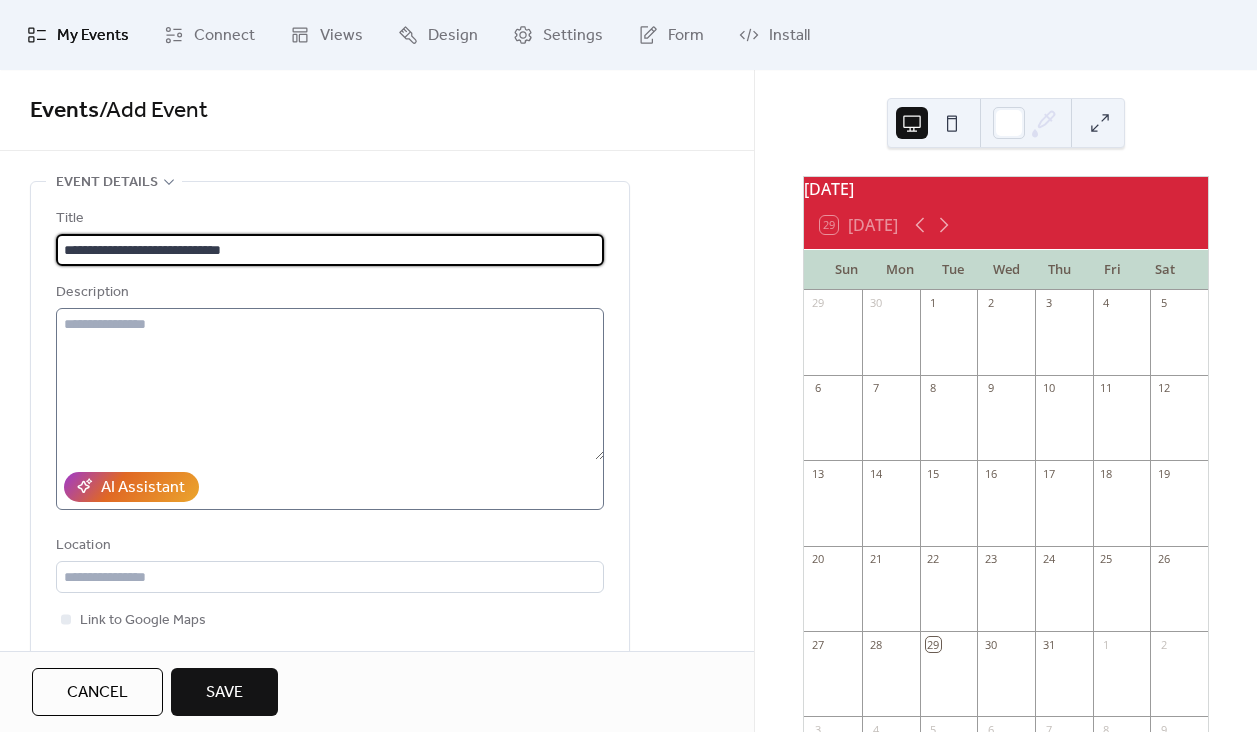 type on "**********" 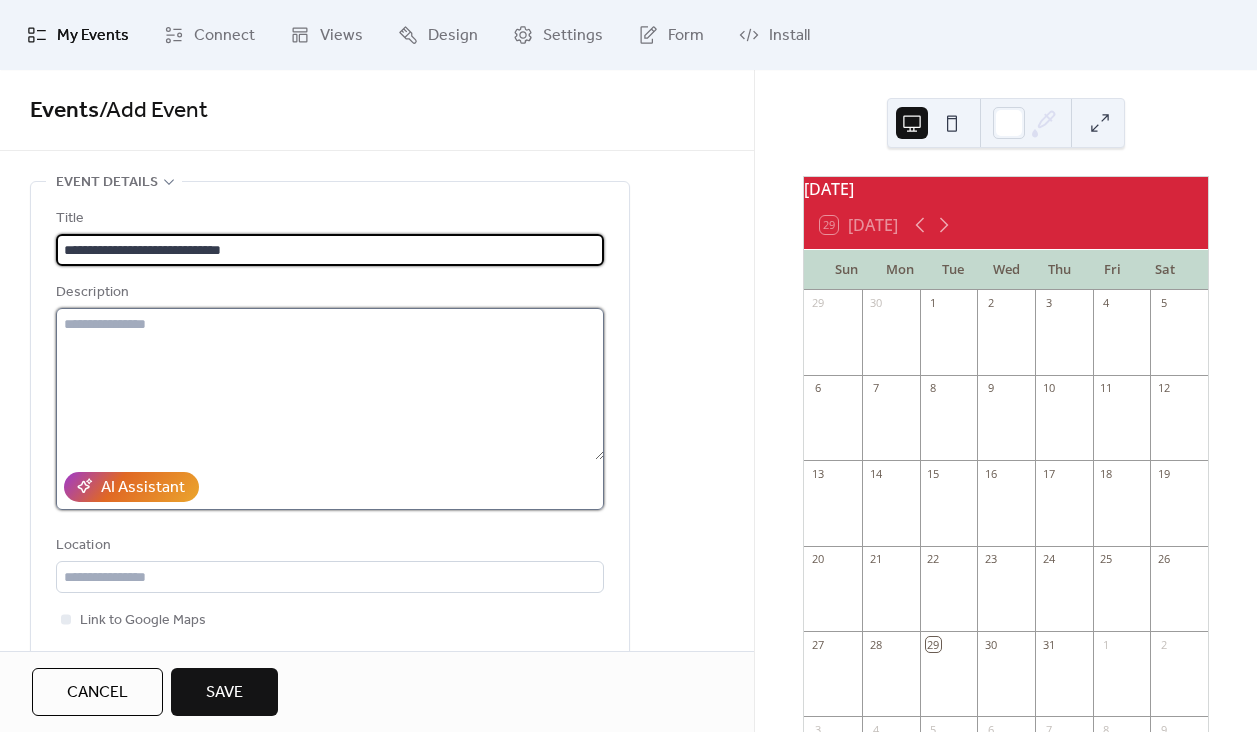 click at bounding box center [330, 384] 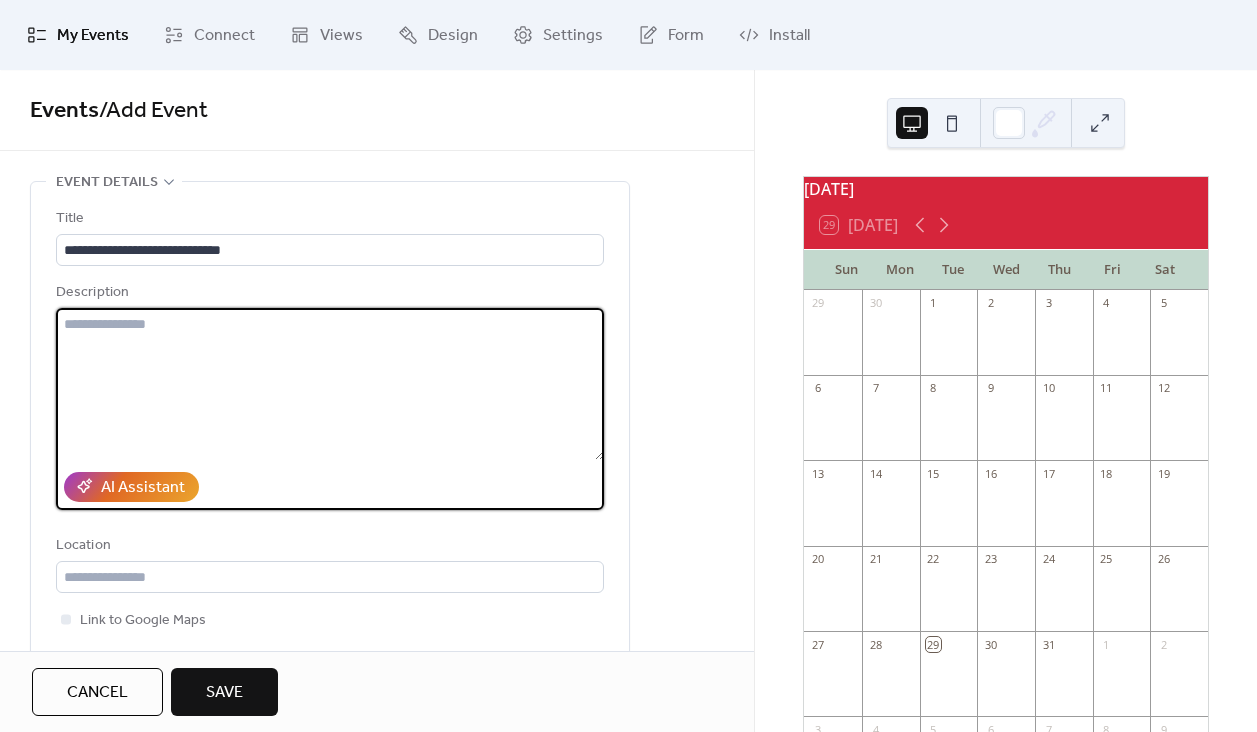 paste on "**********" 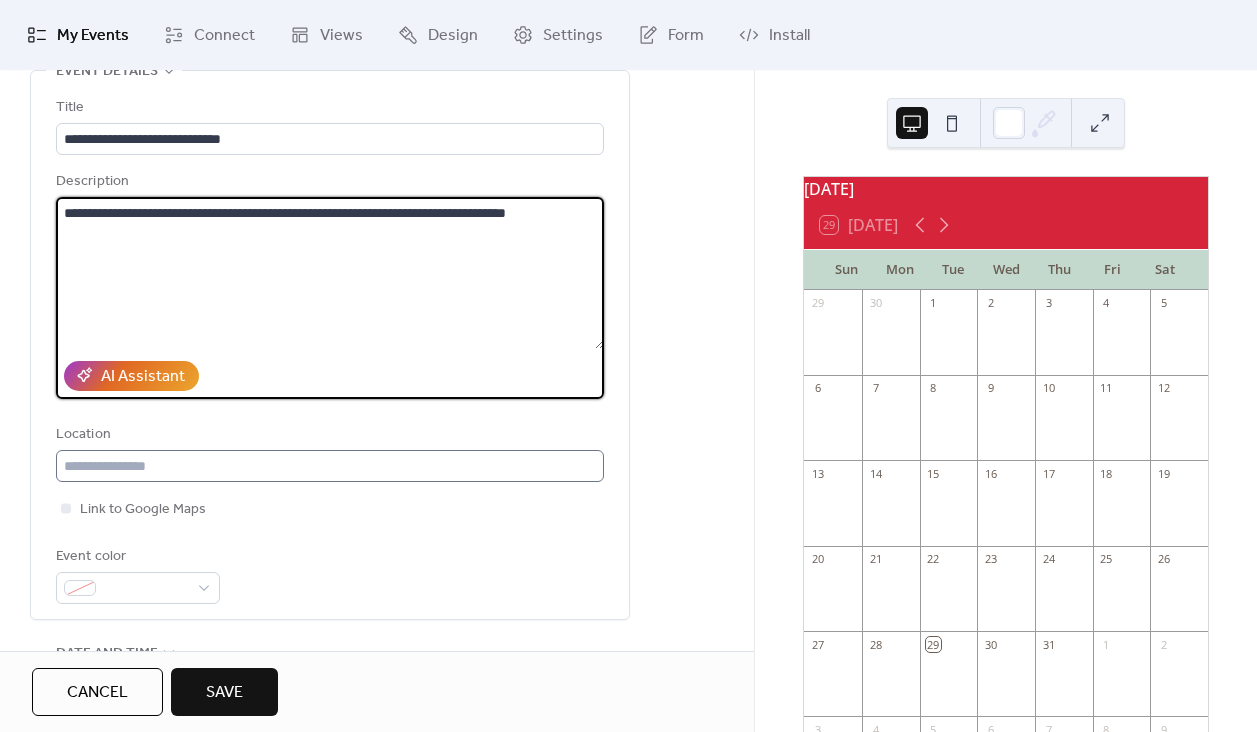 scroll, scrollTop: 116, scrollLeft: 0, axis: vertical 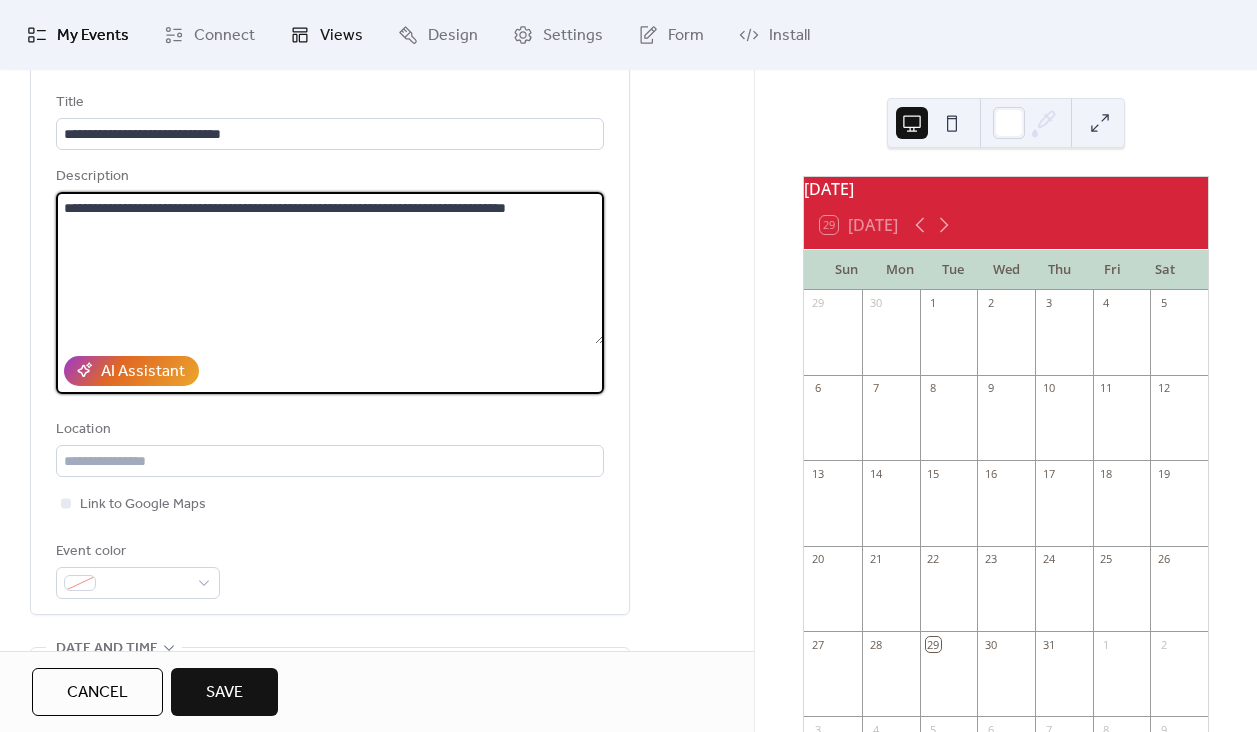type on "**********" 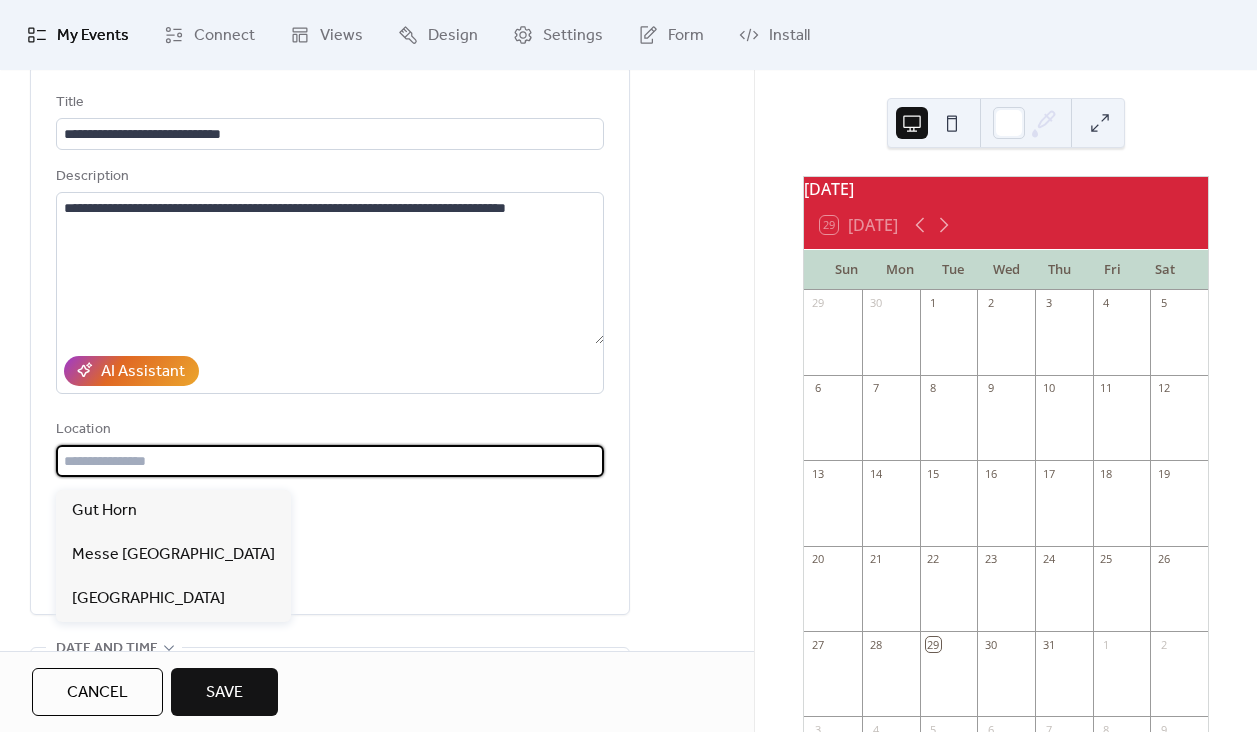click at bounding box center (330, 461) 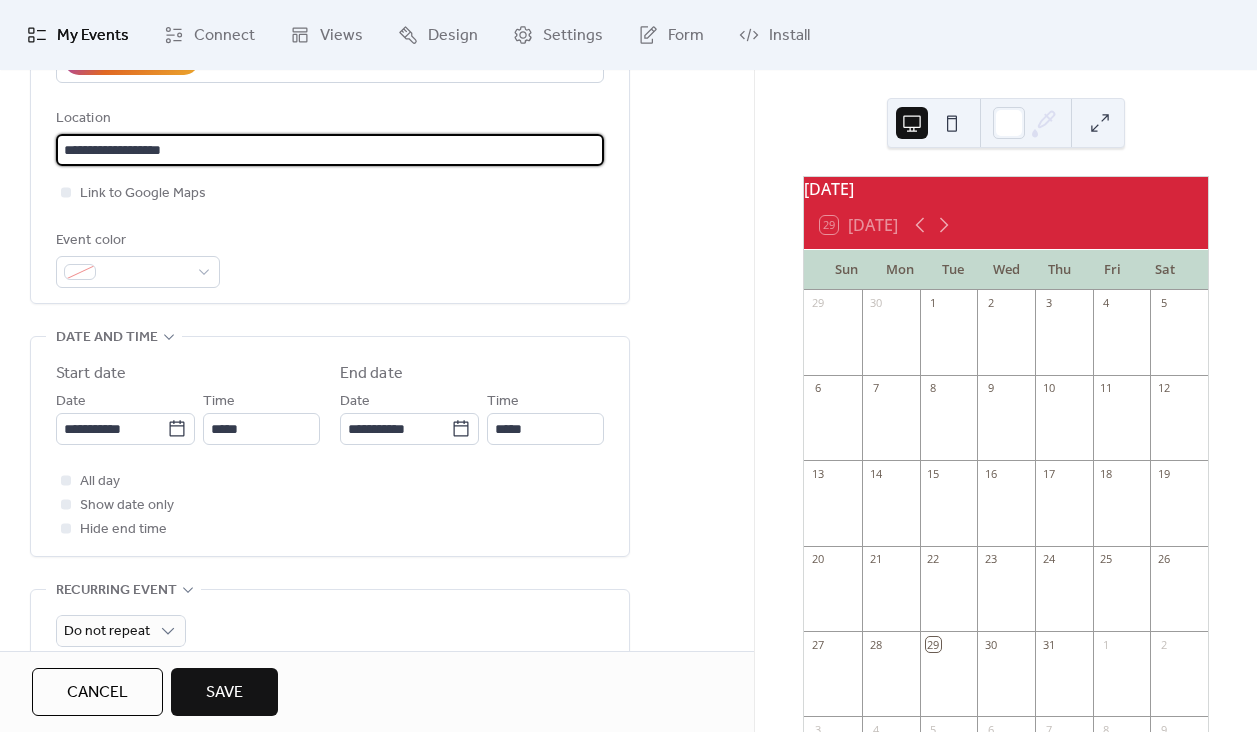 scroll, scrollTop: 456, scrollLeft: 0, axis: vertical 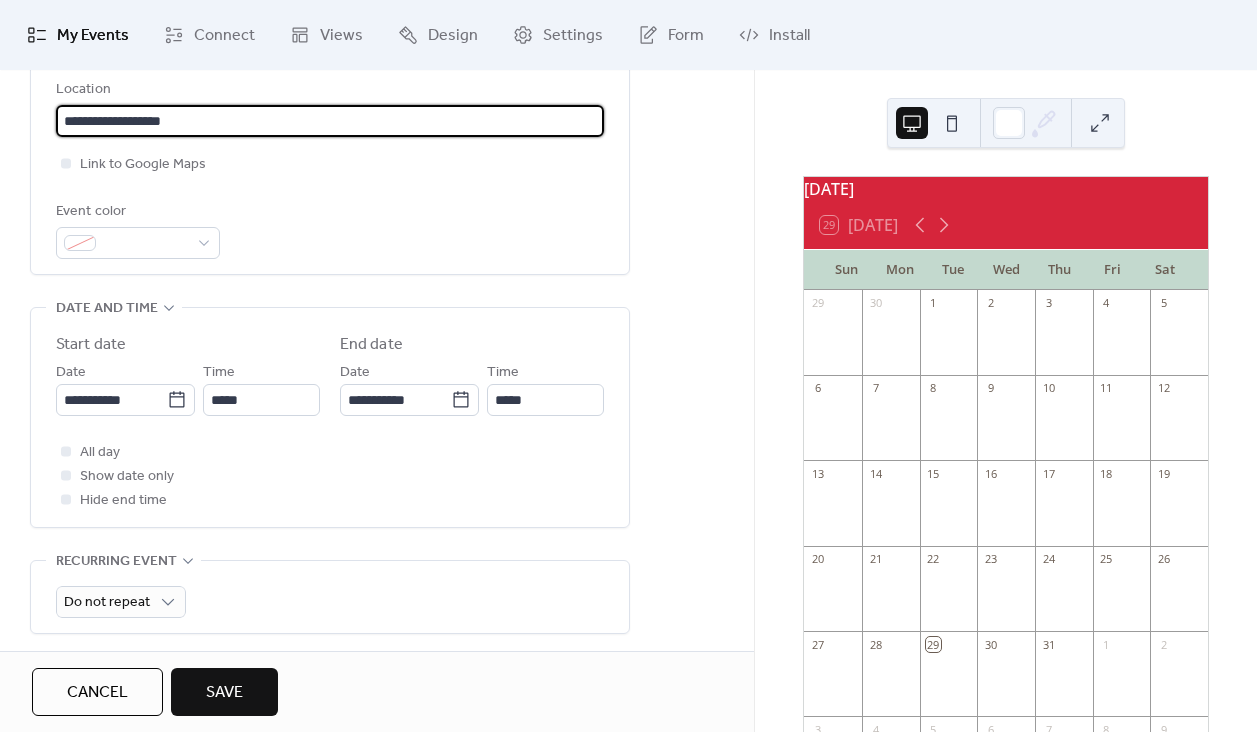 type on "**********" 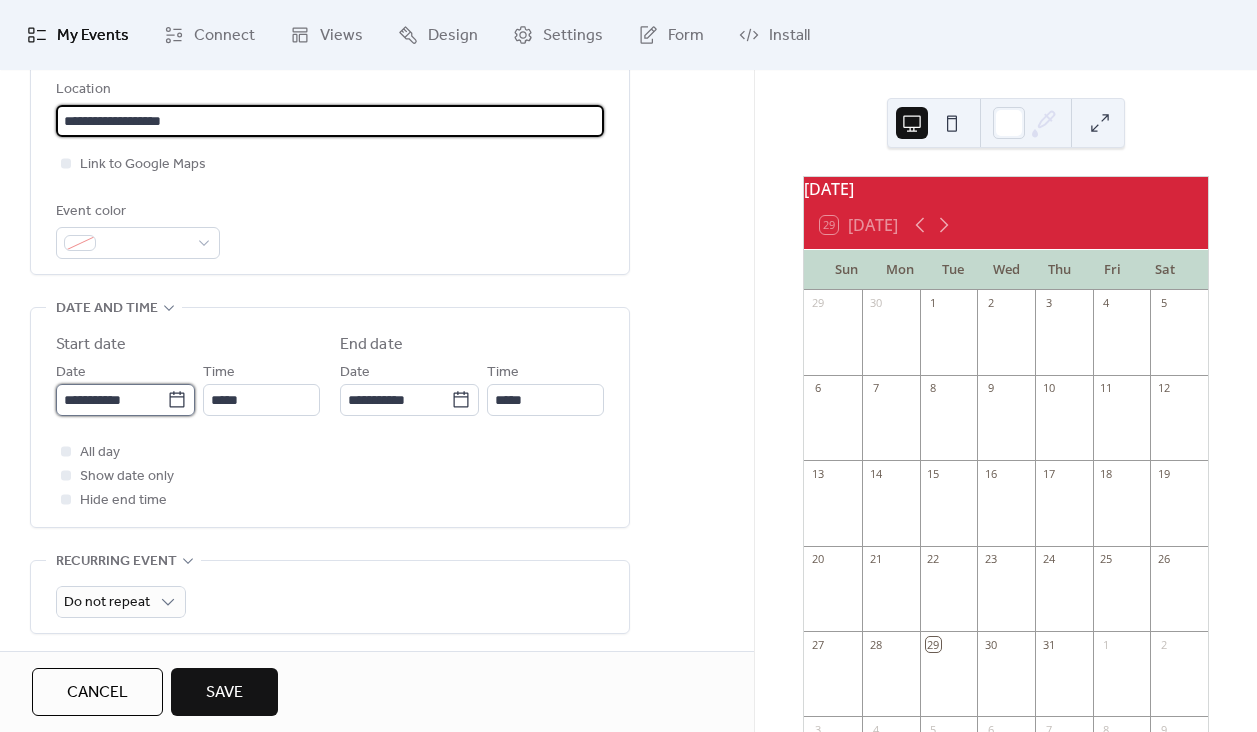 type 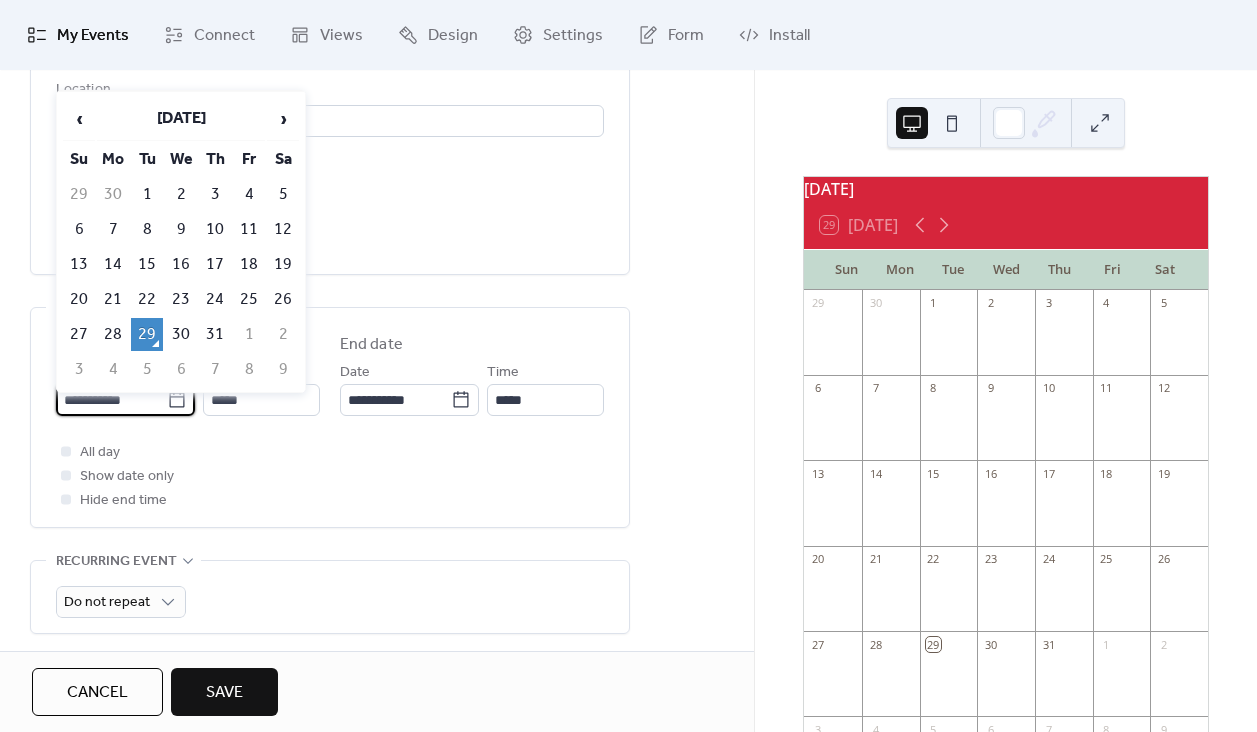 click on "**********" at bounding box center (111, 400) 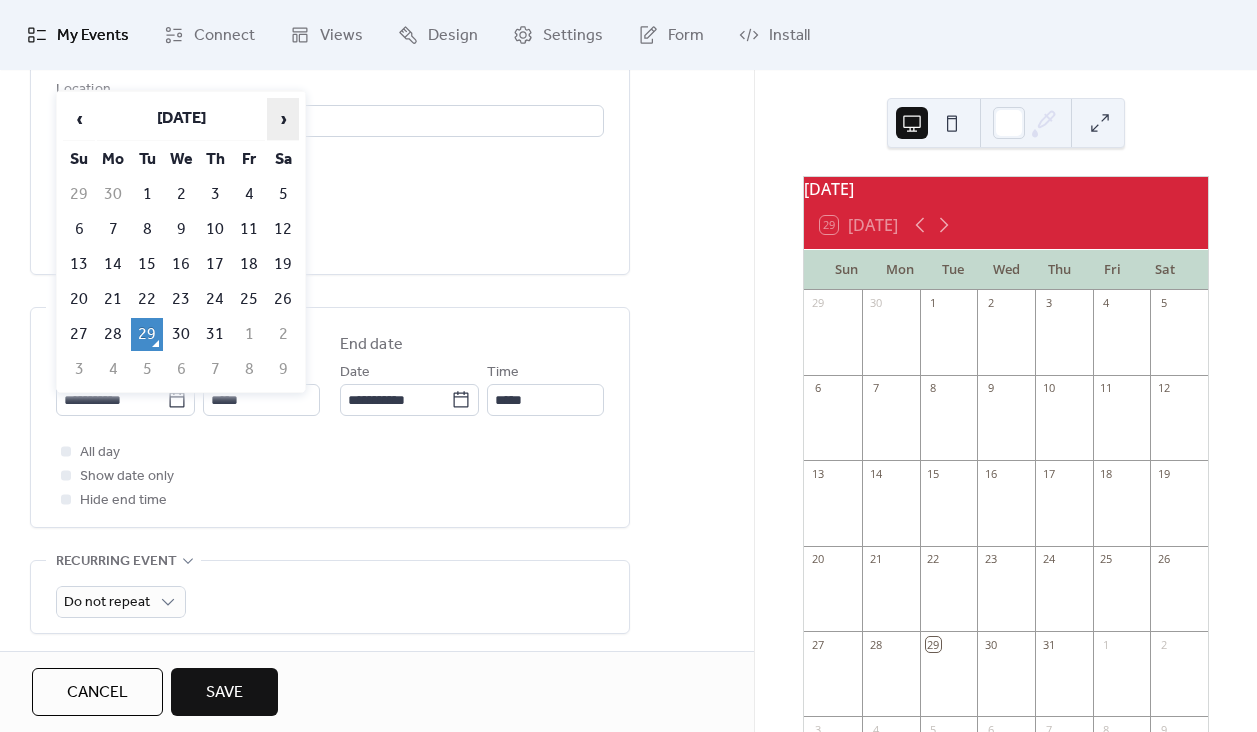 click on "›" at bounding box center (283, 119) 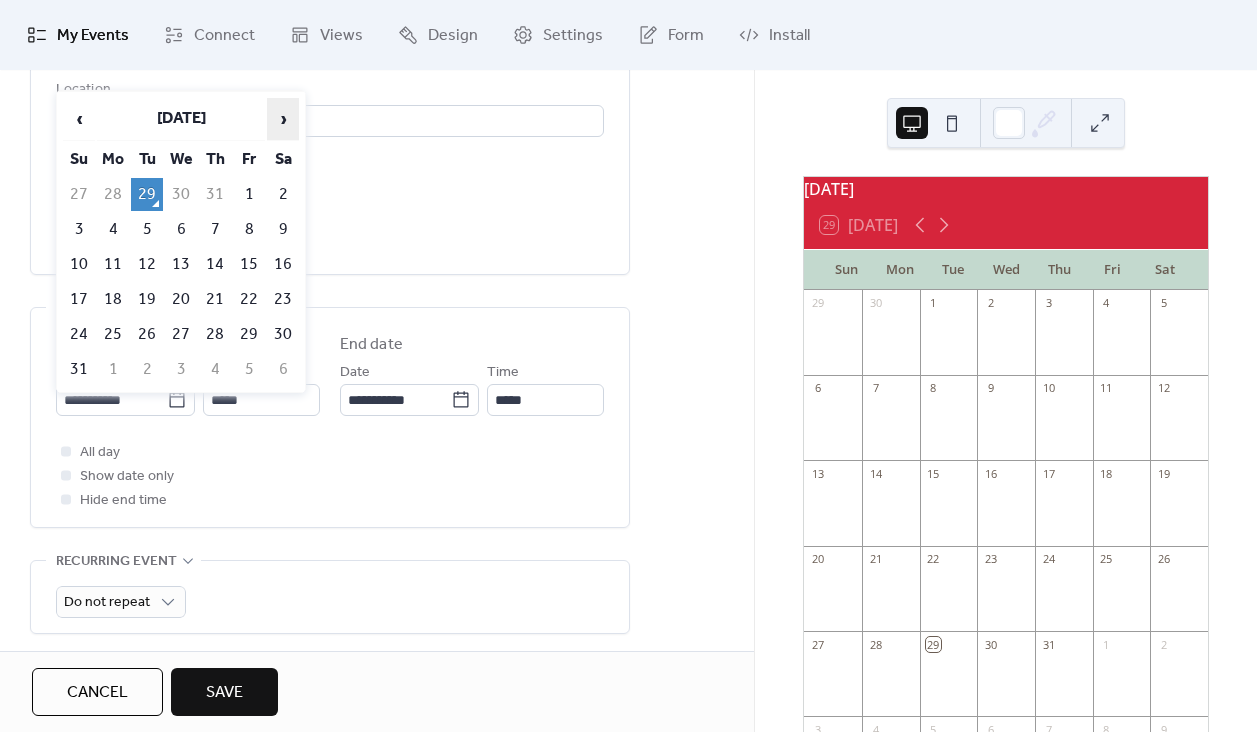click on "›" at bounding box center [283, 119] 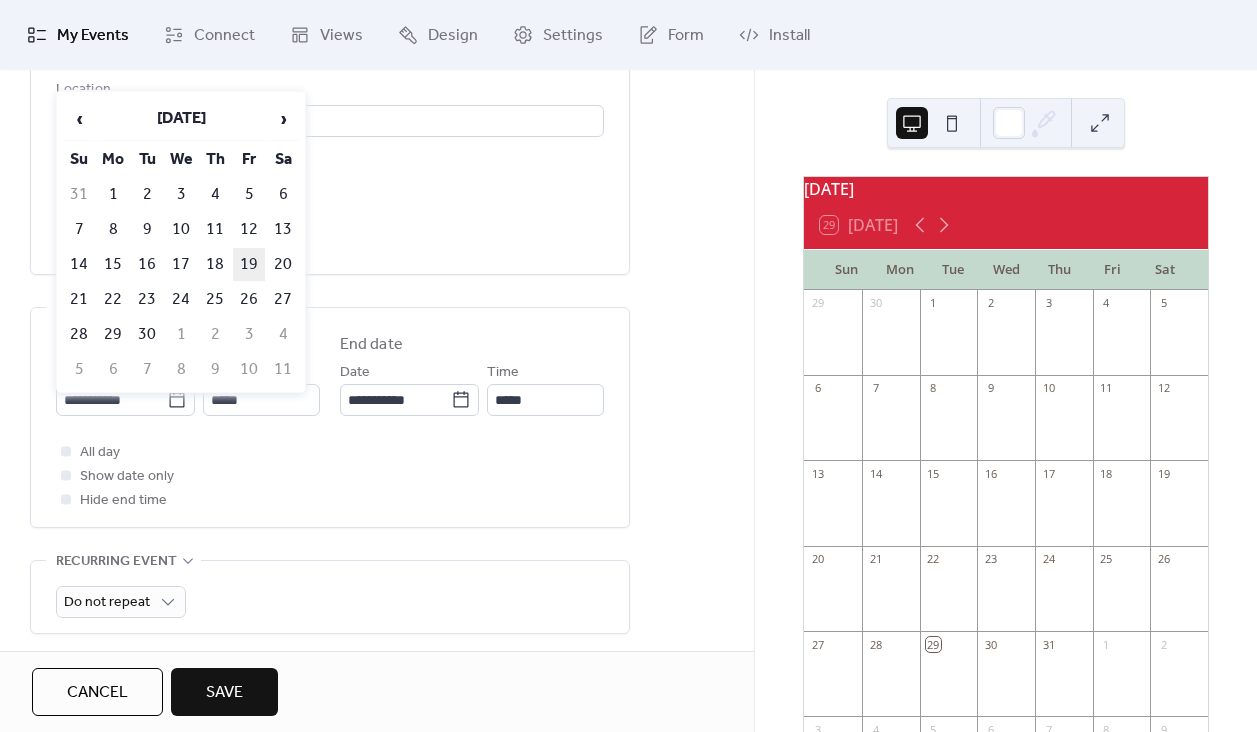 click on "19" at bounding box center (249, 264) 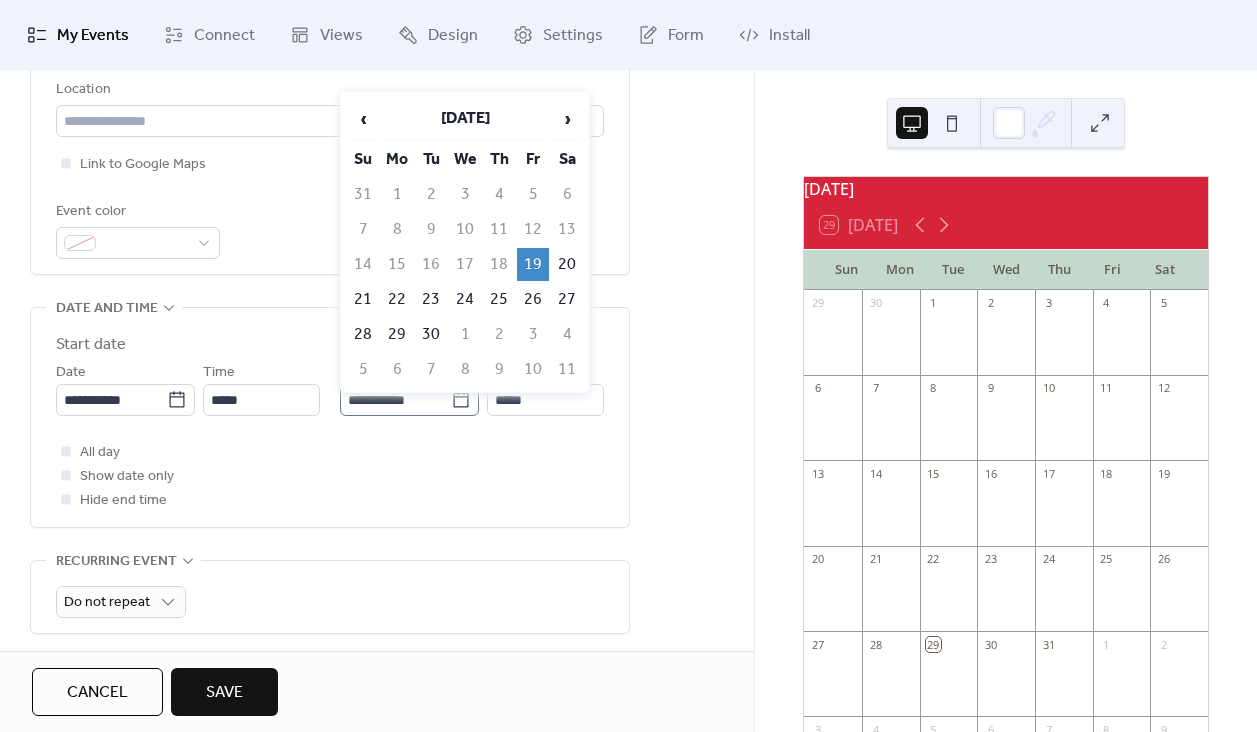 click 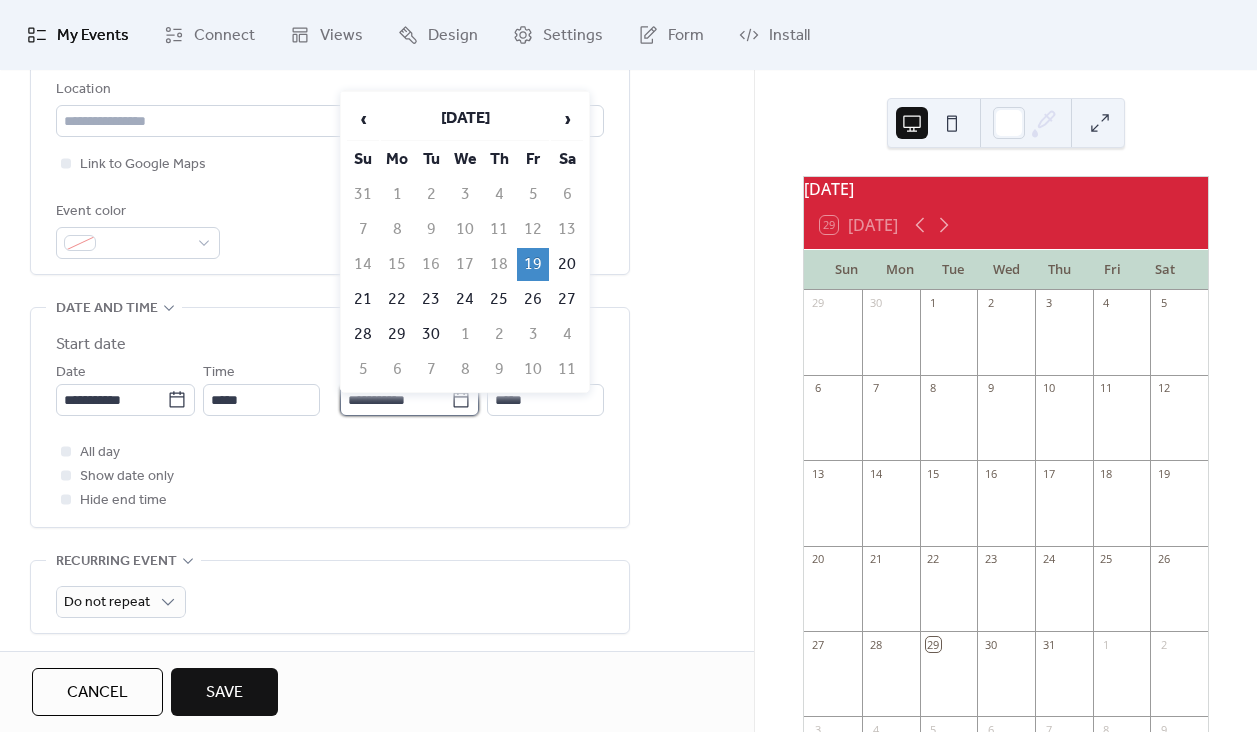 click on "**********" at bounding box center (395, 400) 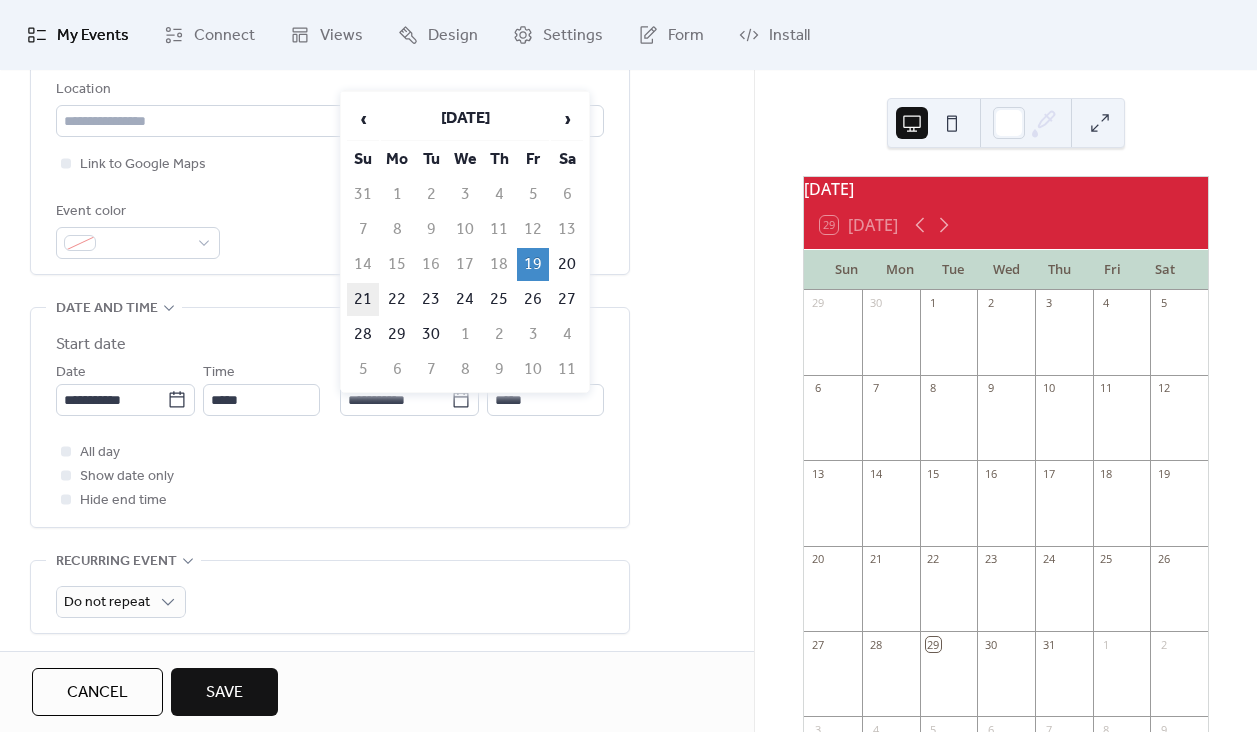 click on "21" at bounding box center [363, 299] 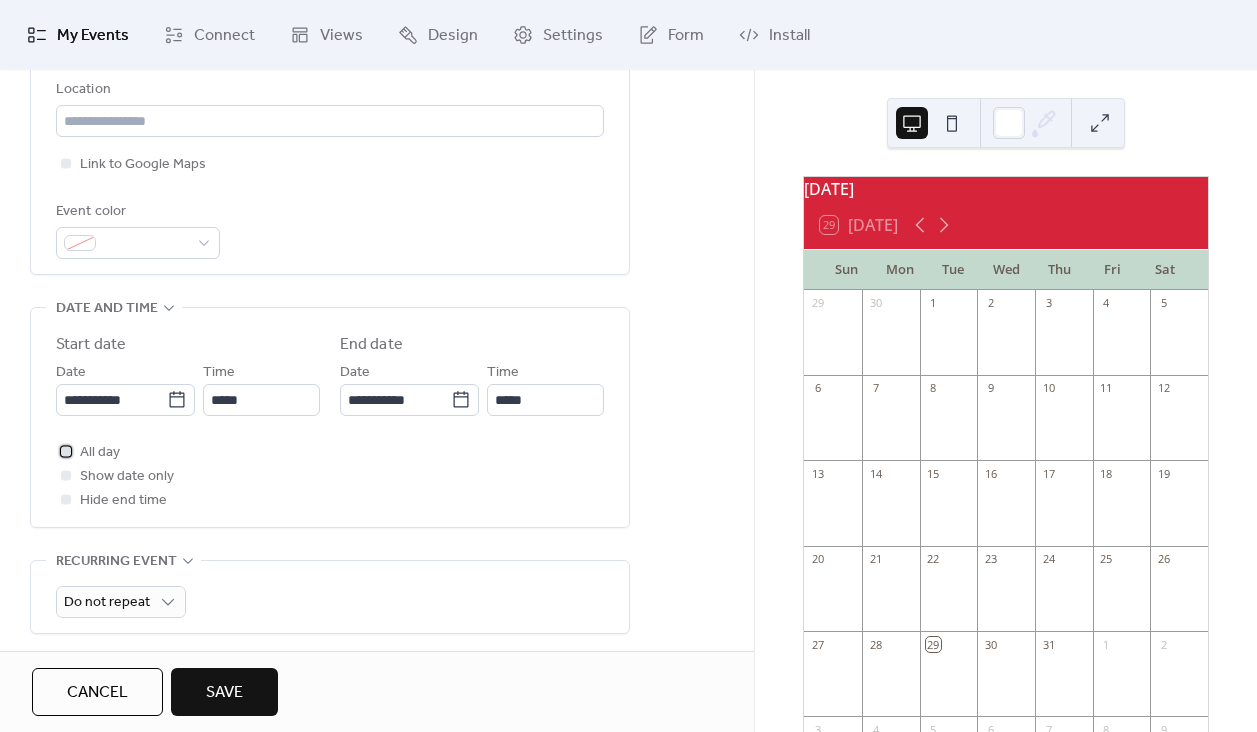 click at bounding box center [66, 451] 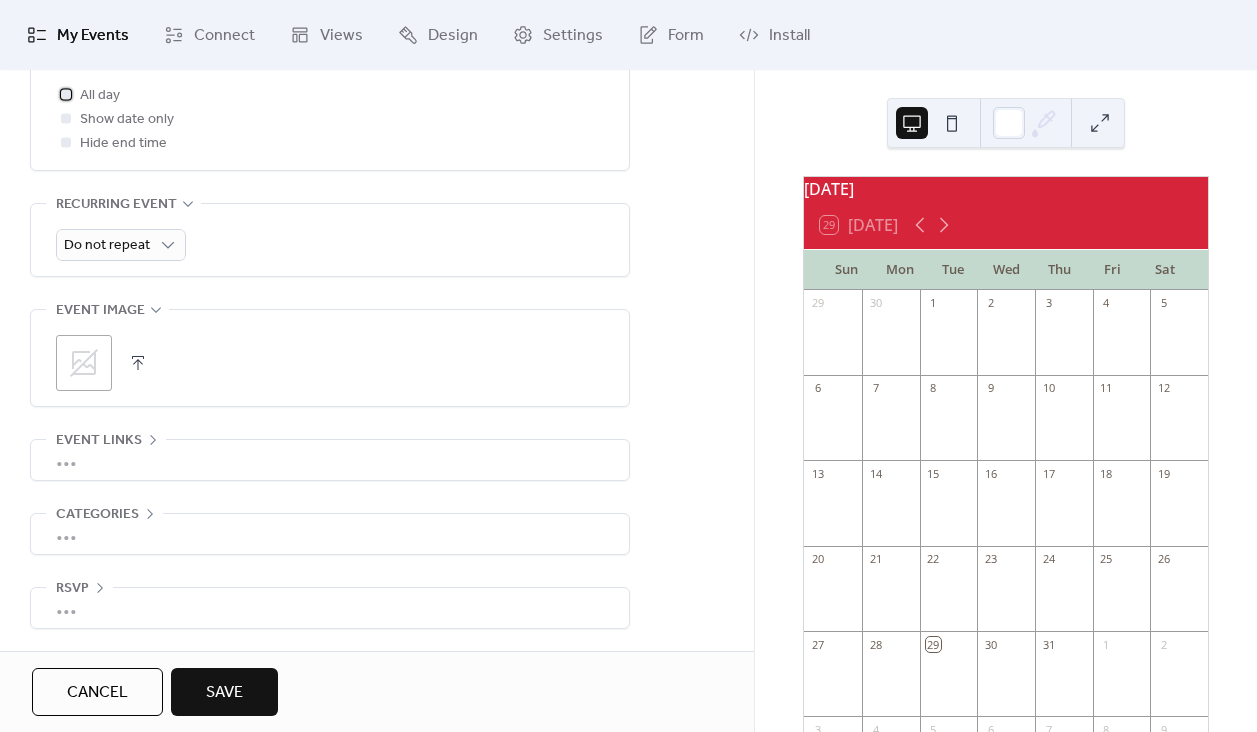 scroll, scrollTop: 828, scrollLeft: 0, axis: vertical 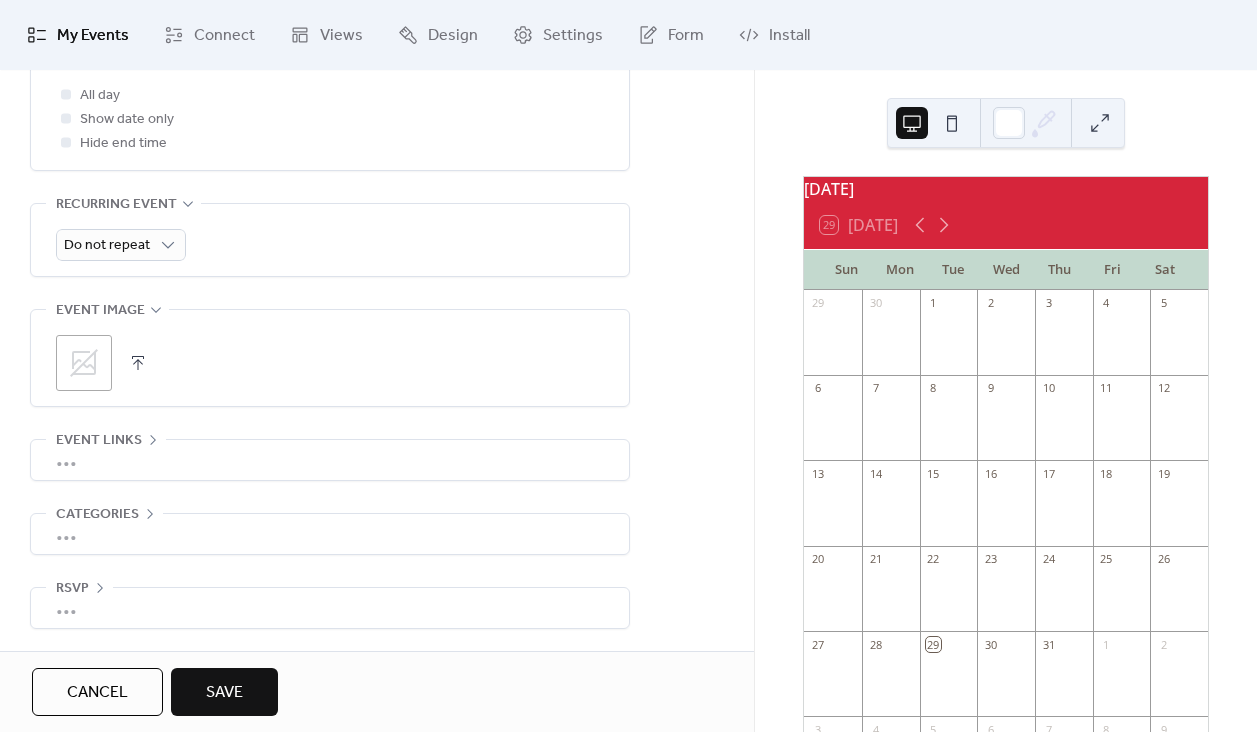 click on "•••" at bounding box center [330, 460] 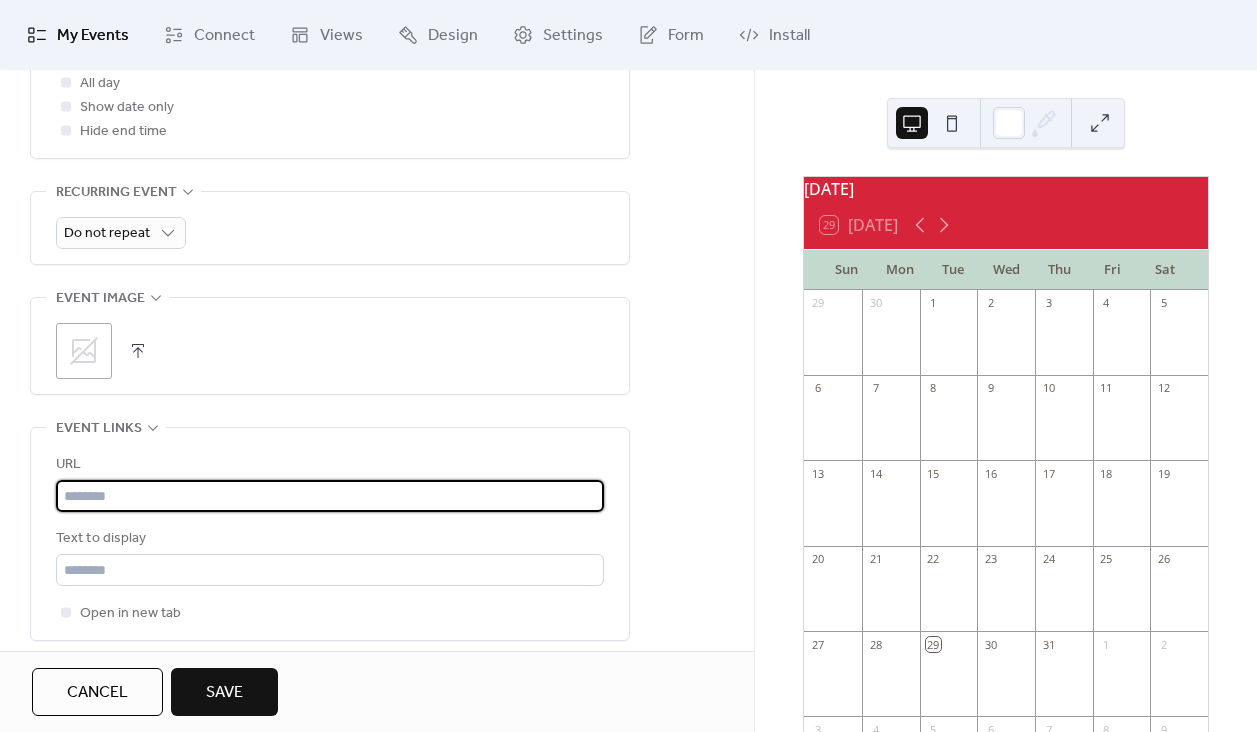 click at bounding box center [330, 496] 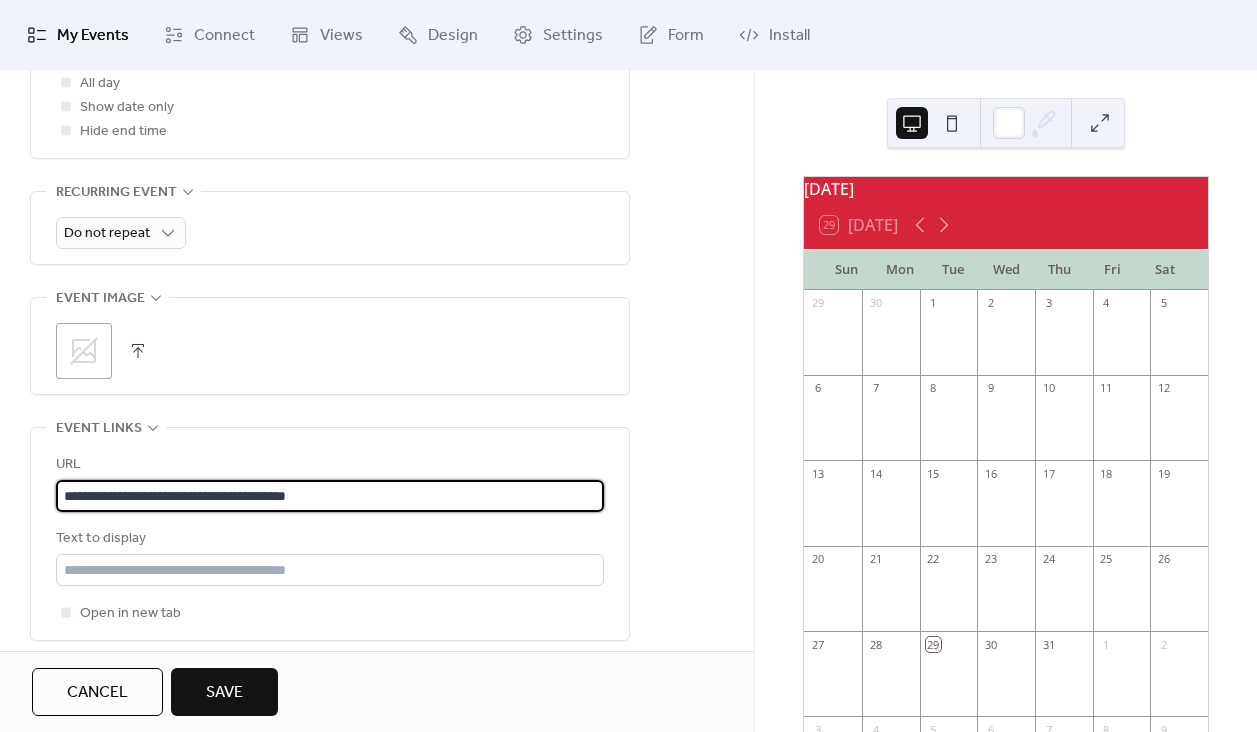type on "**********" 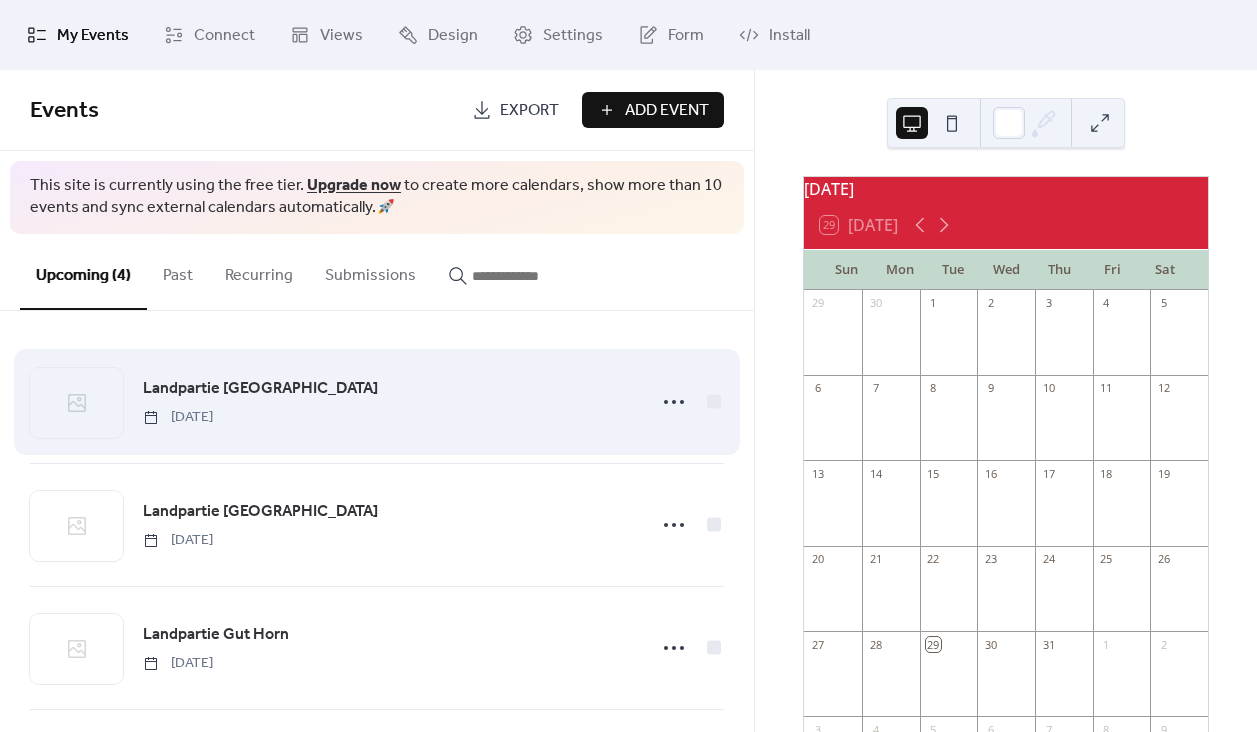 click on "[DATE]" at bounding box center (178, 417) 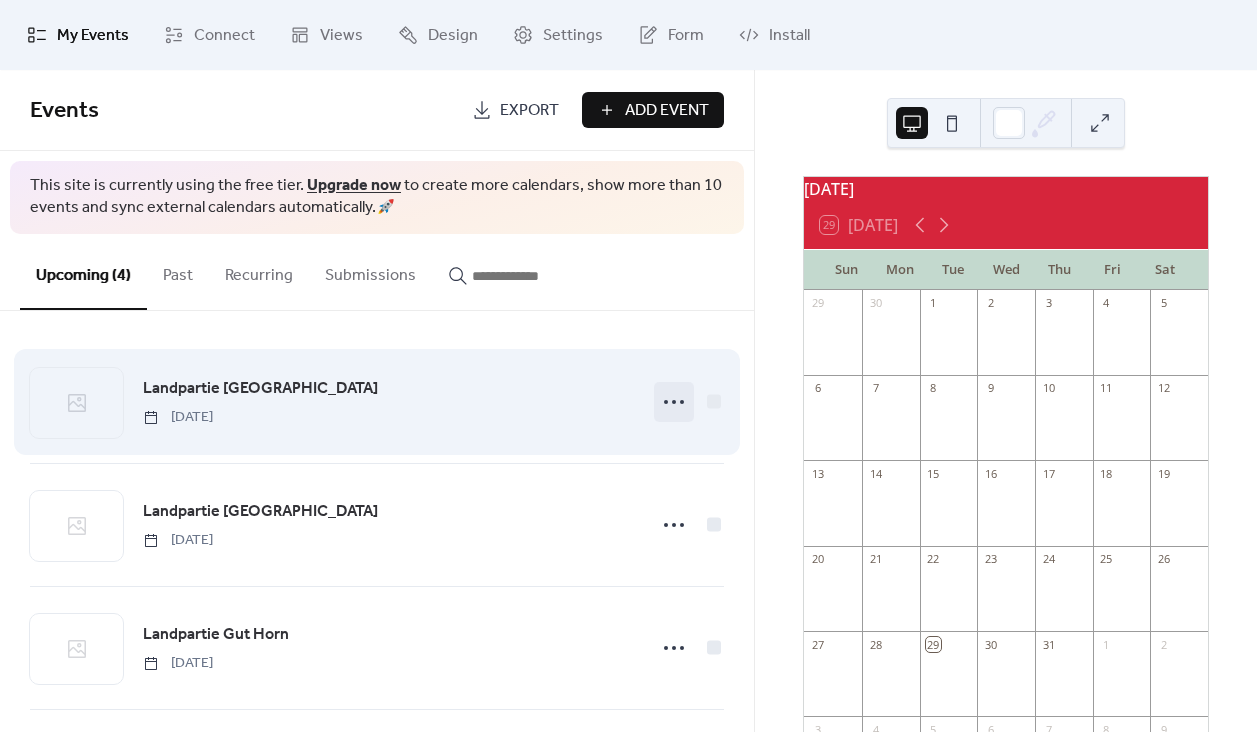 click 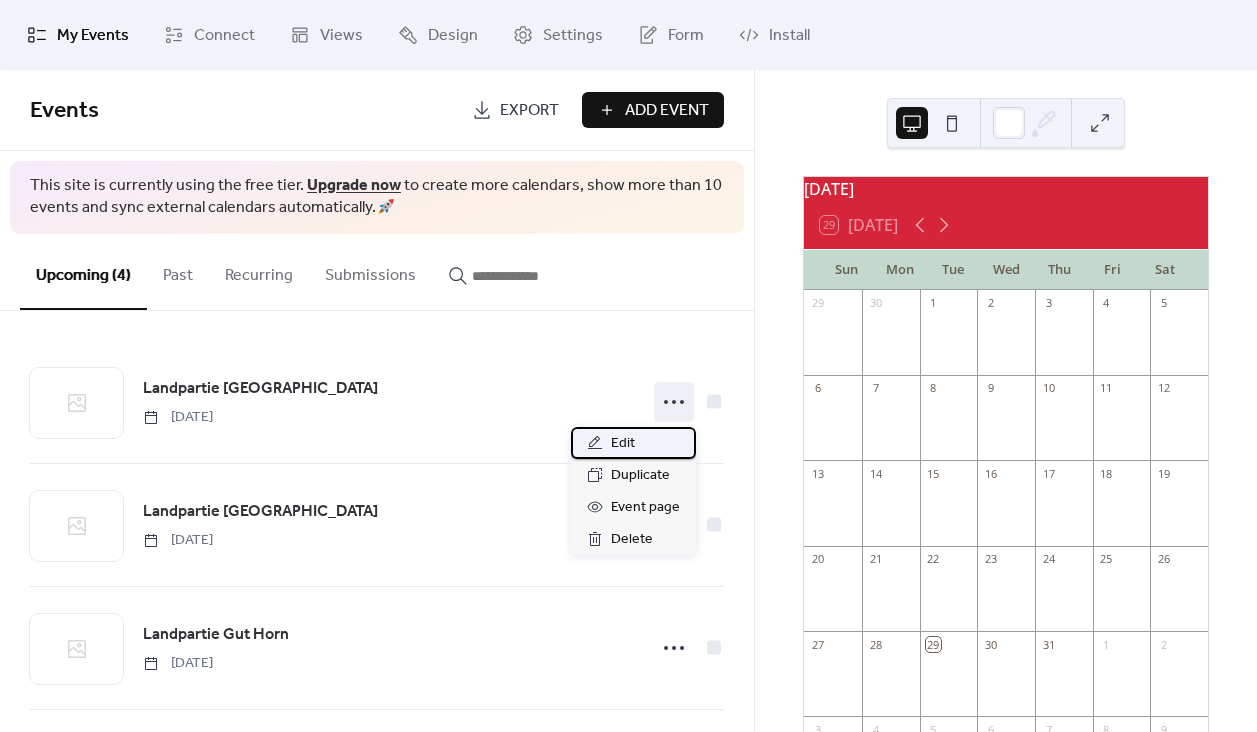 click on "Edit" at bounding box center [623, 444] 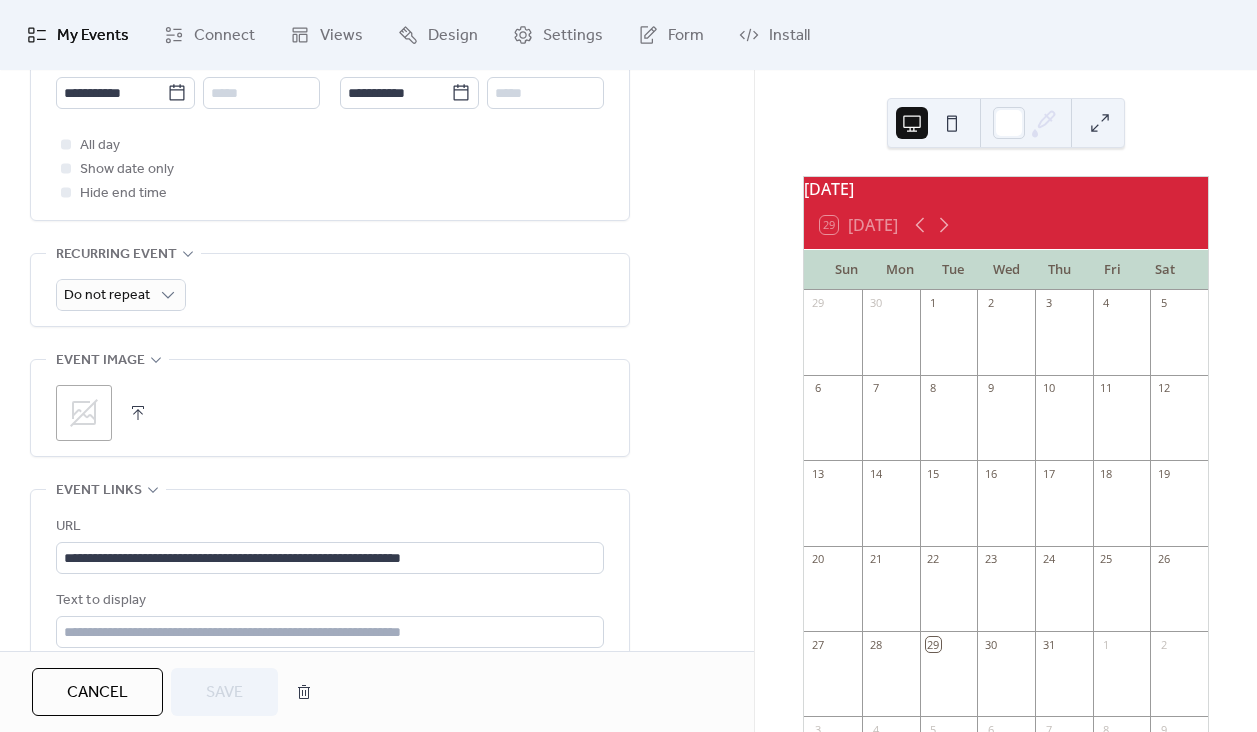 scroll, scrollTop: 773, scrollLeft: 0, axis: vertical 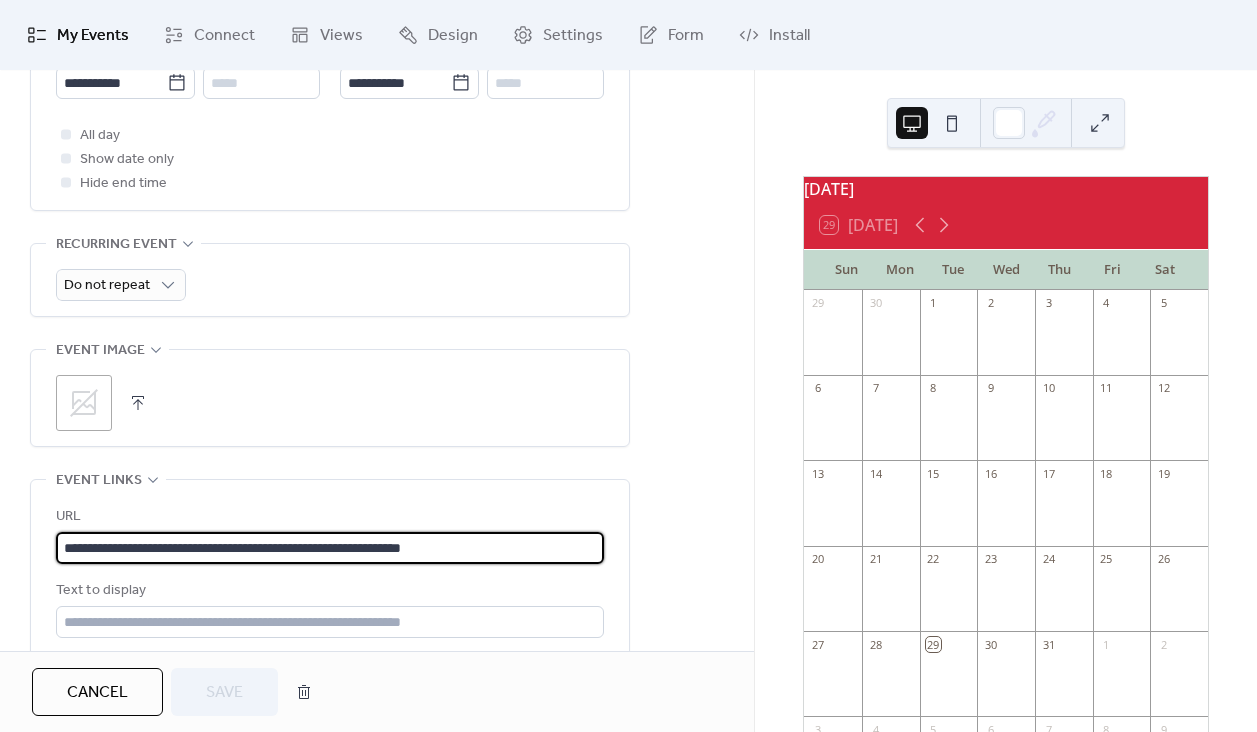 drag, startPoint x: 530, startPoint y: 552, endPoint x: -71, endPoint y: 550, distance: 601.00336 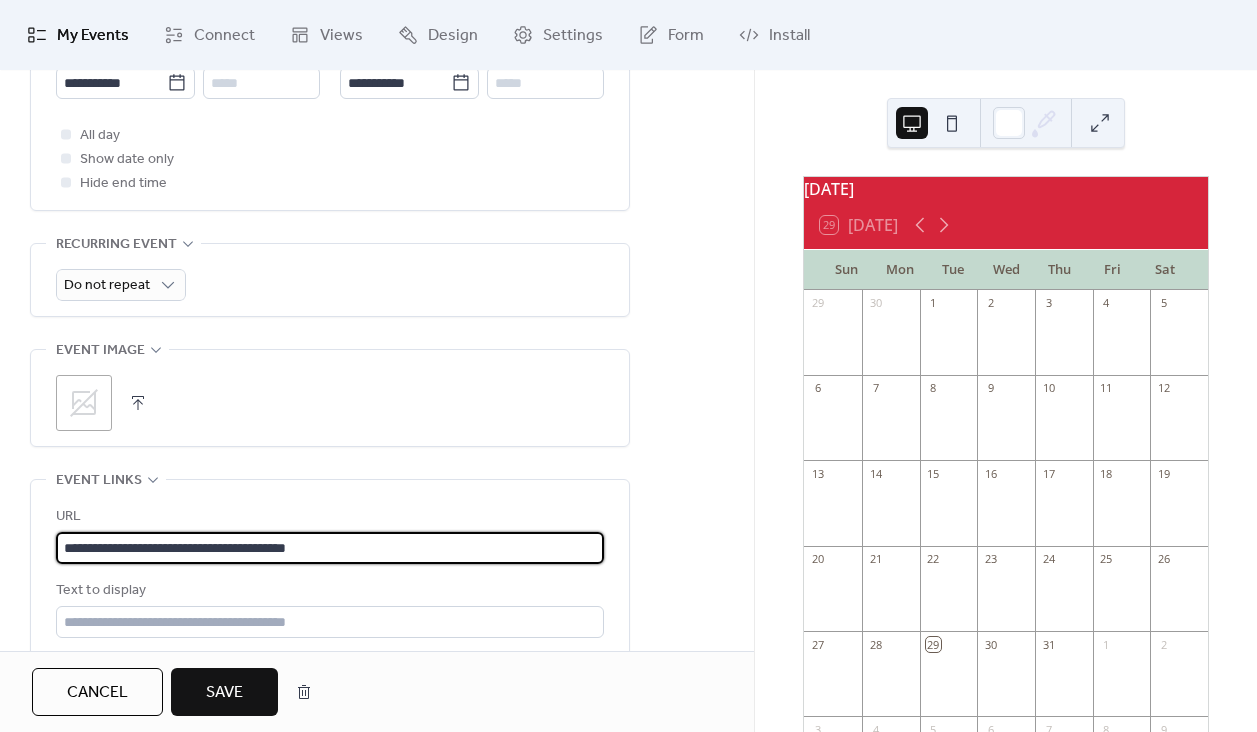 type on "**********" 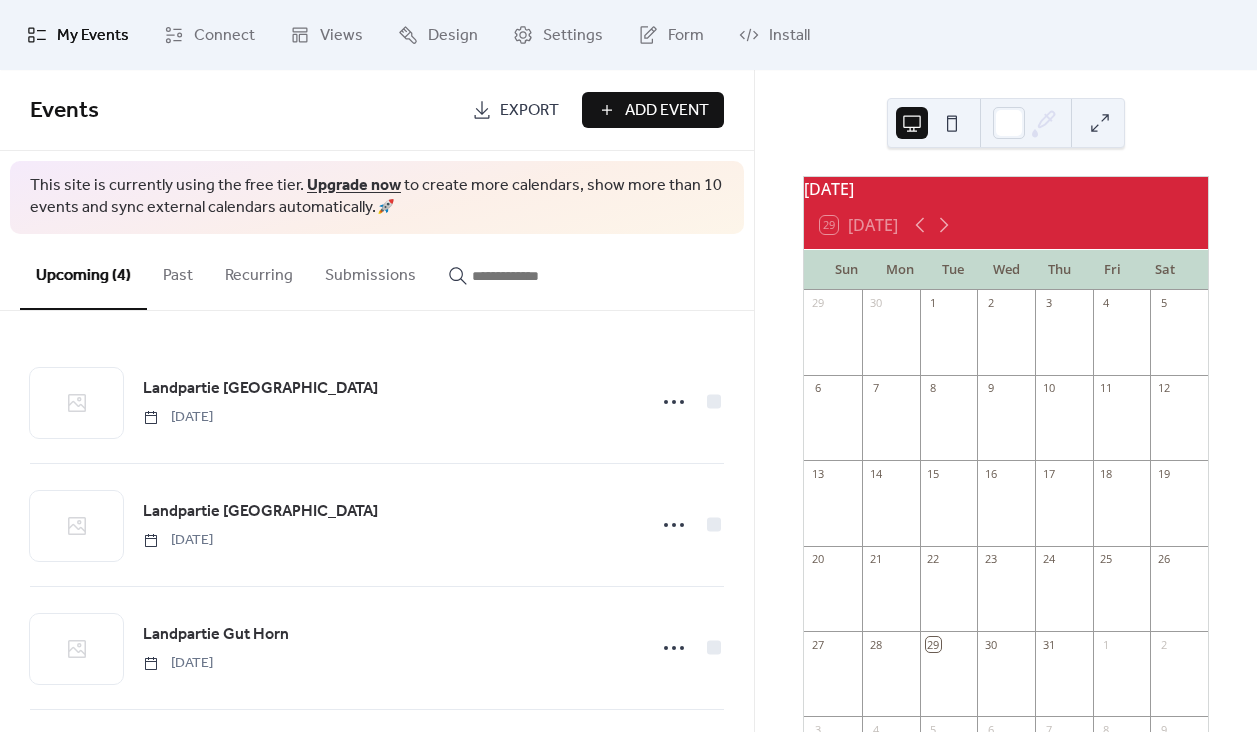 click on "Add Event" at bounding box center (667, 111) 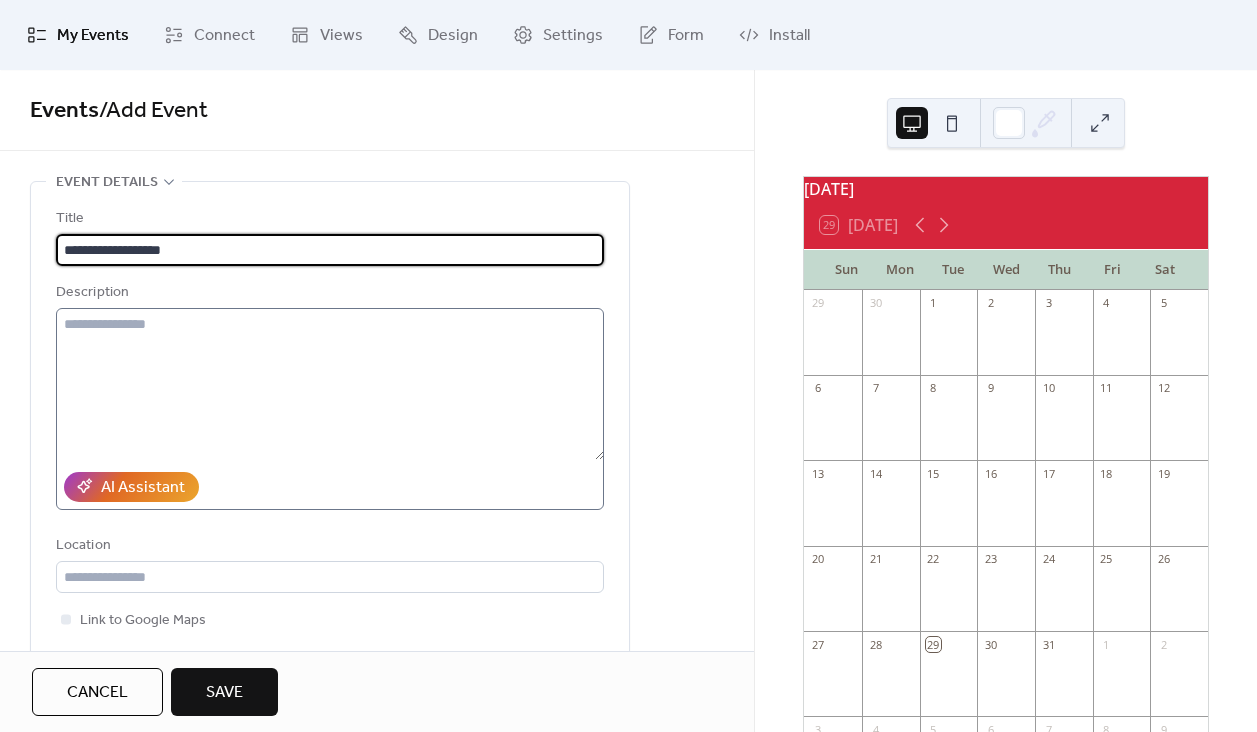 type on "**********" 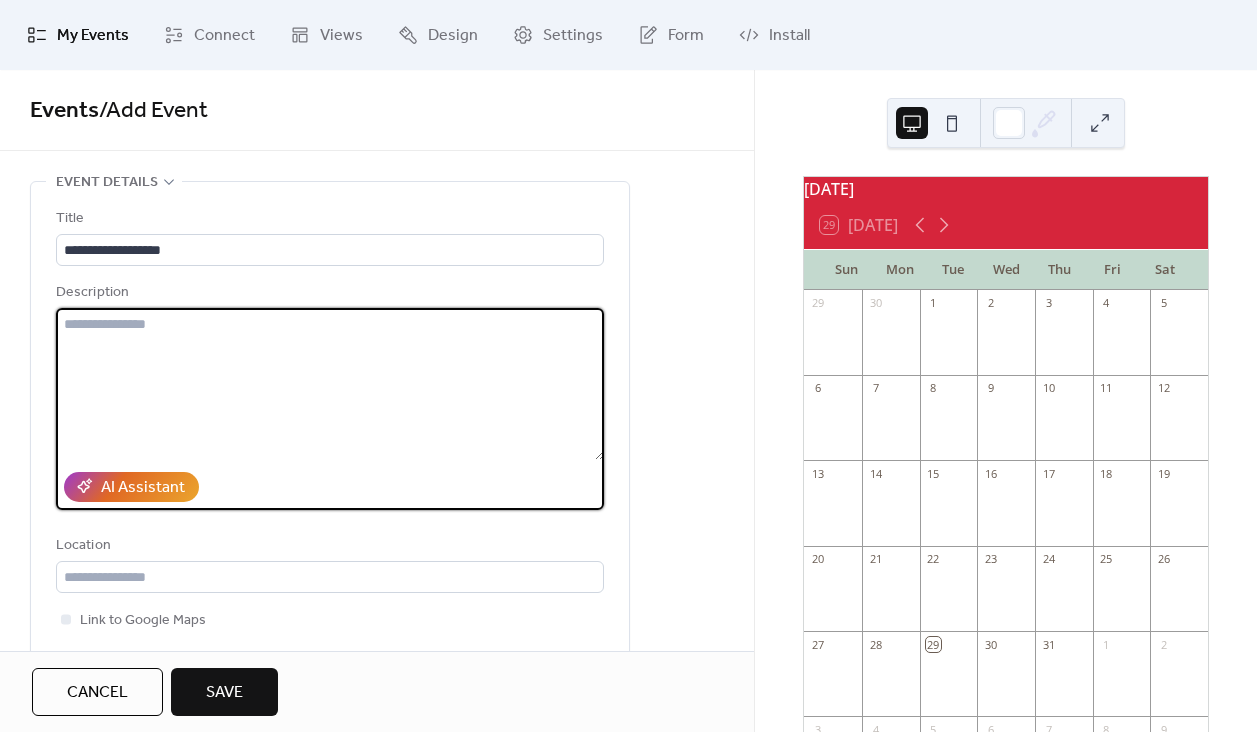 click at bounding box center [330, 384] 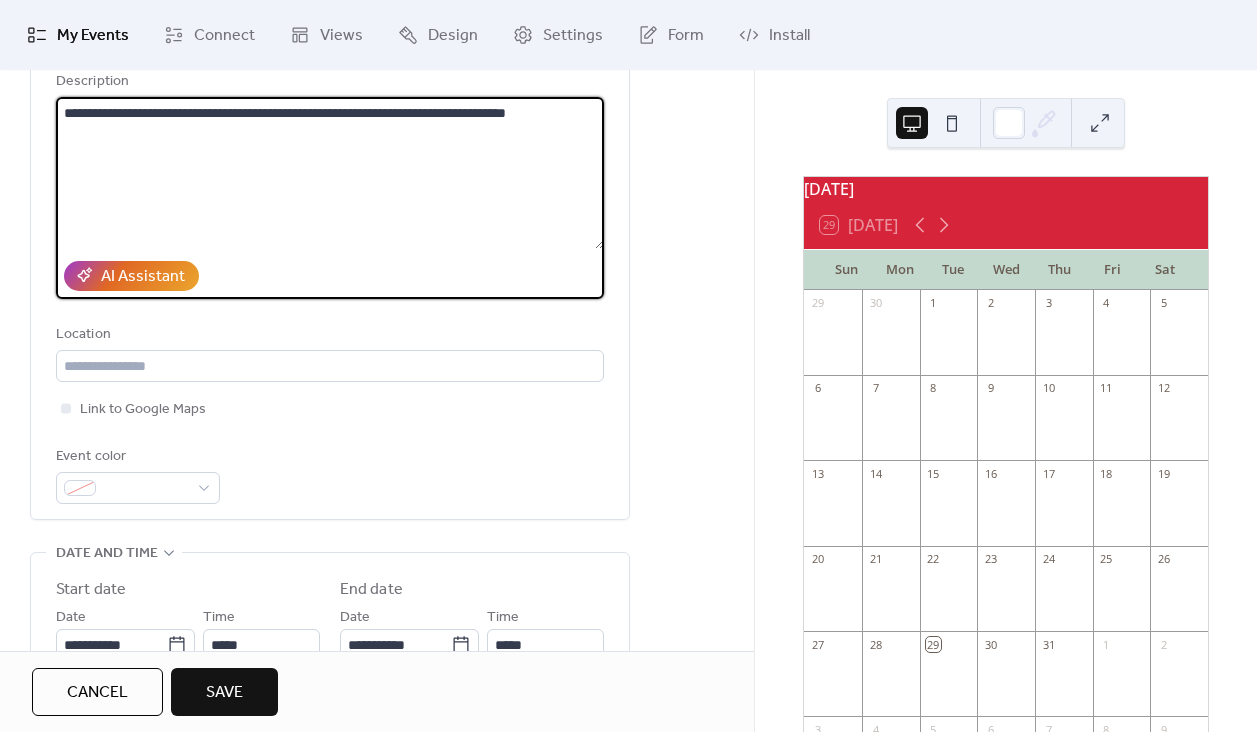 scroll, scrollTop: 211, scrollLeft: 0, axis: vertical 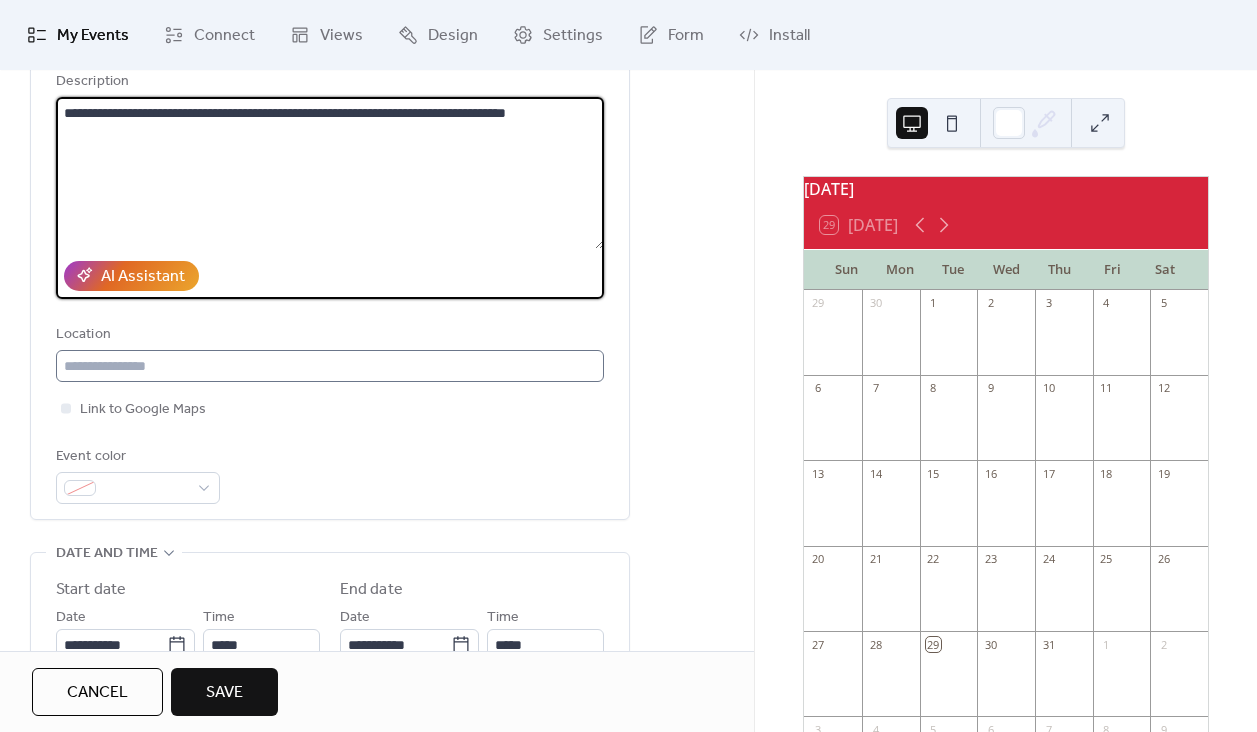 type on "**********" 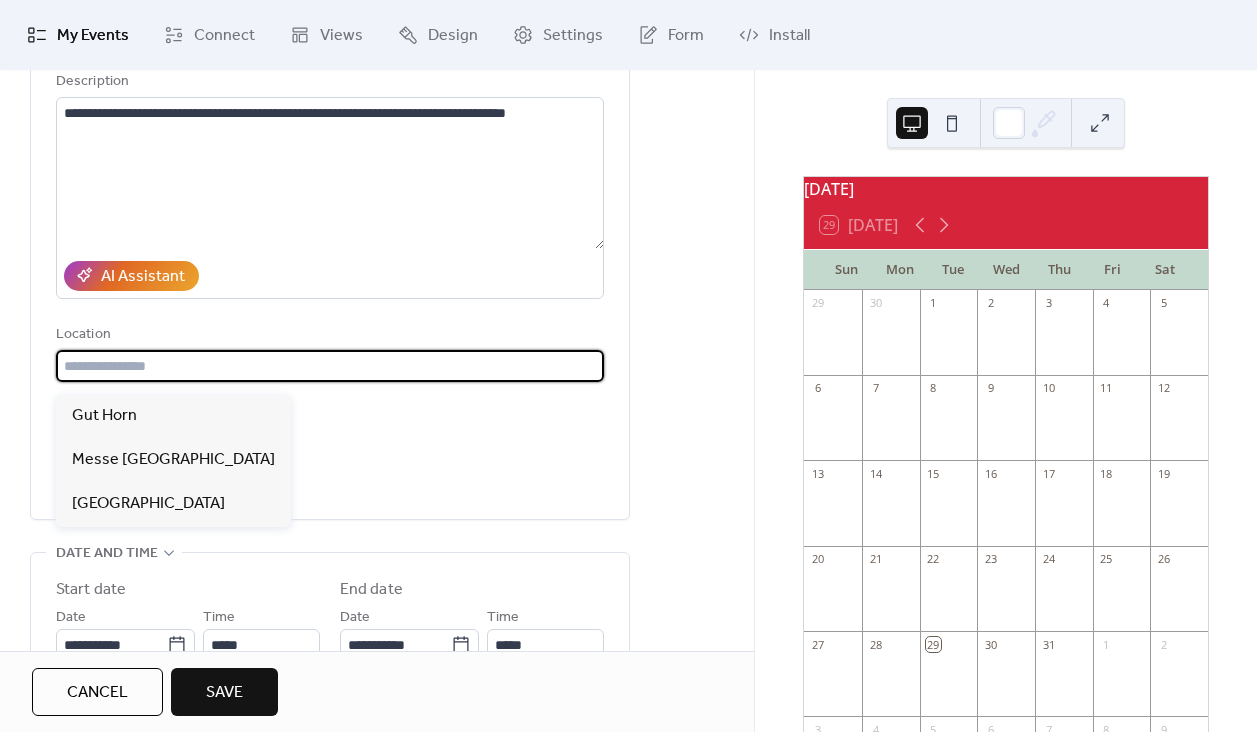 click at bounding box center [330, 366] 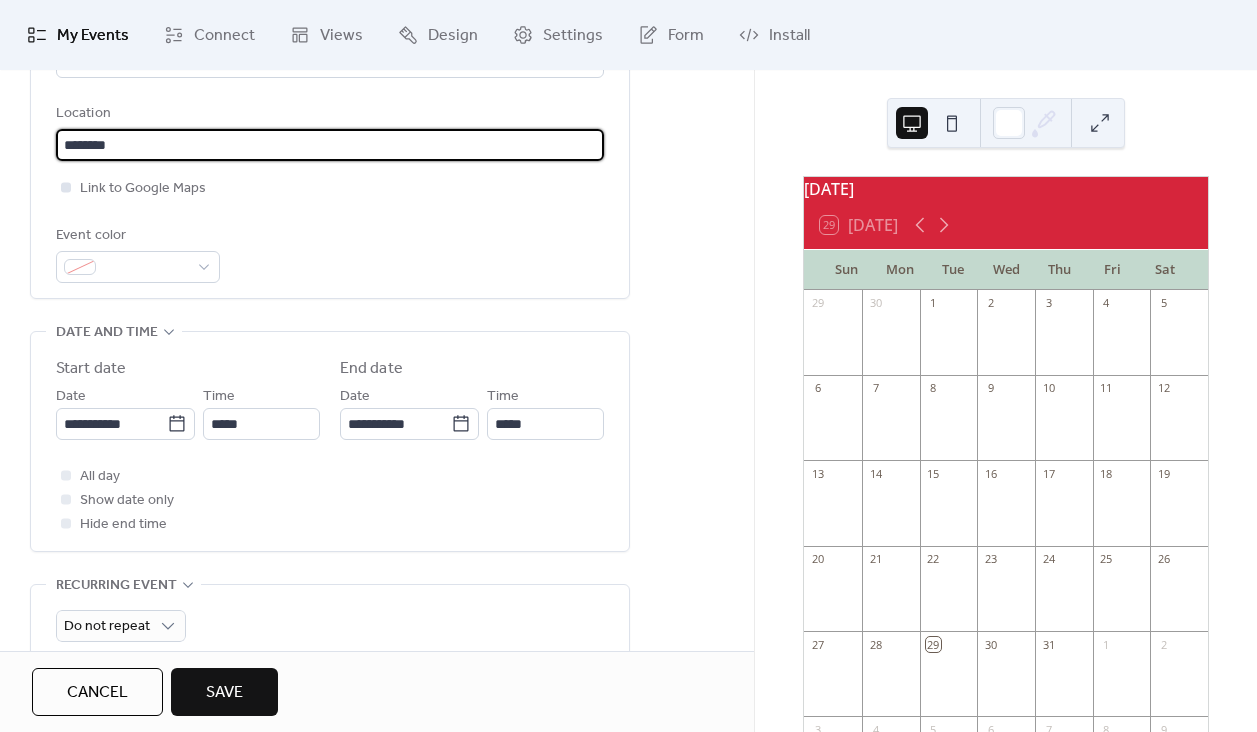 scroll, scrollTop: 435, scrollLeft: 0, axis: vertical 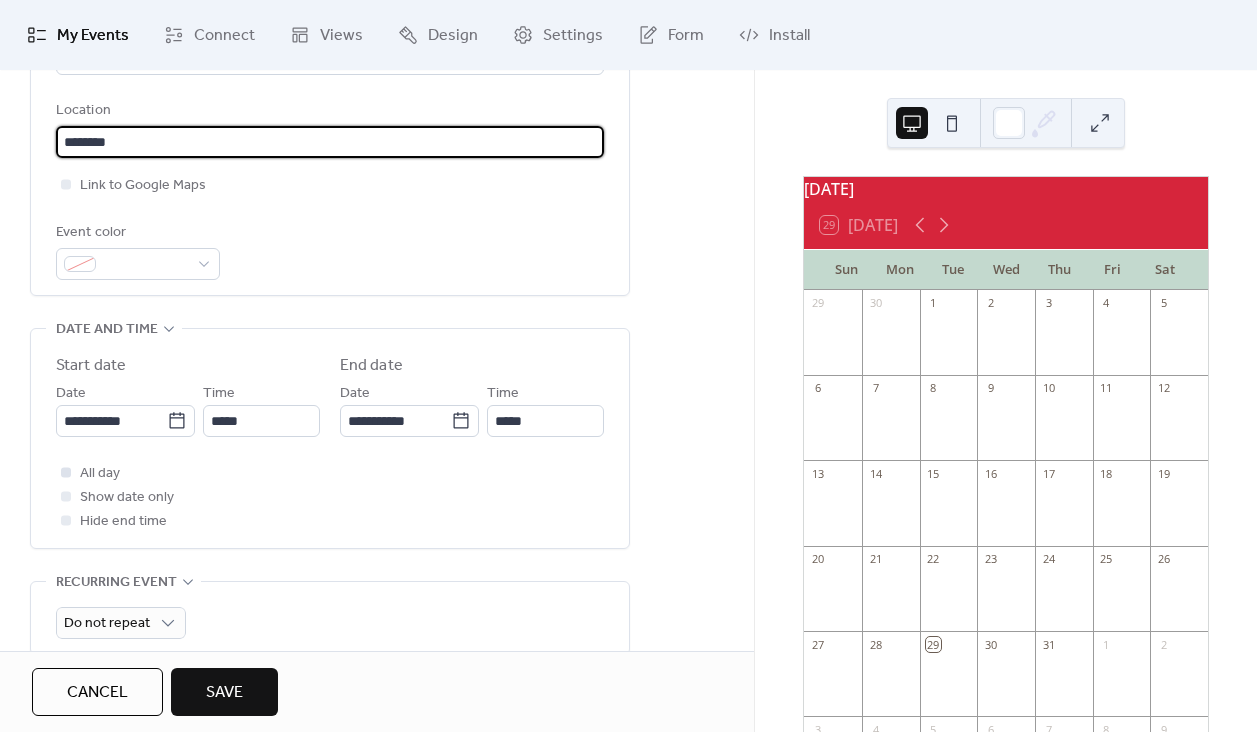 type on "********" 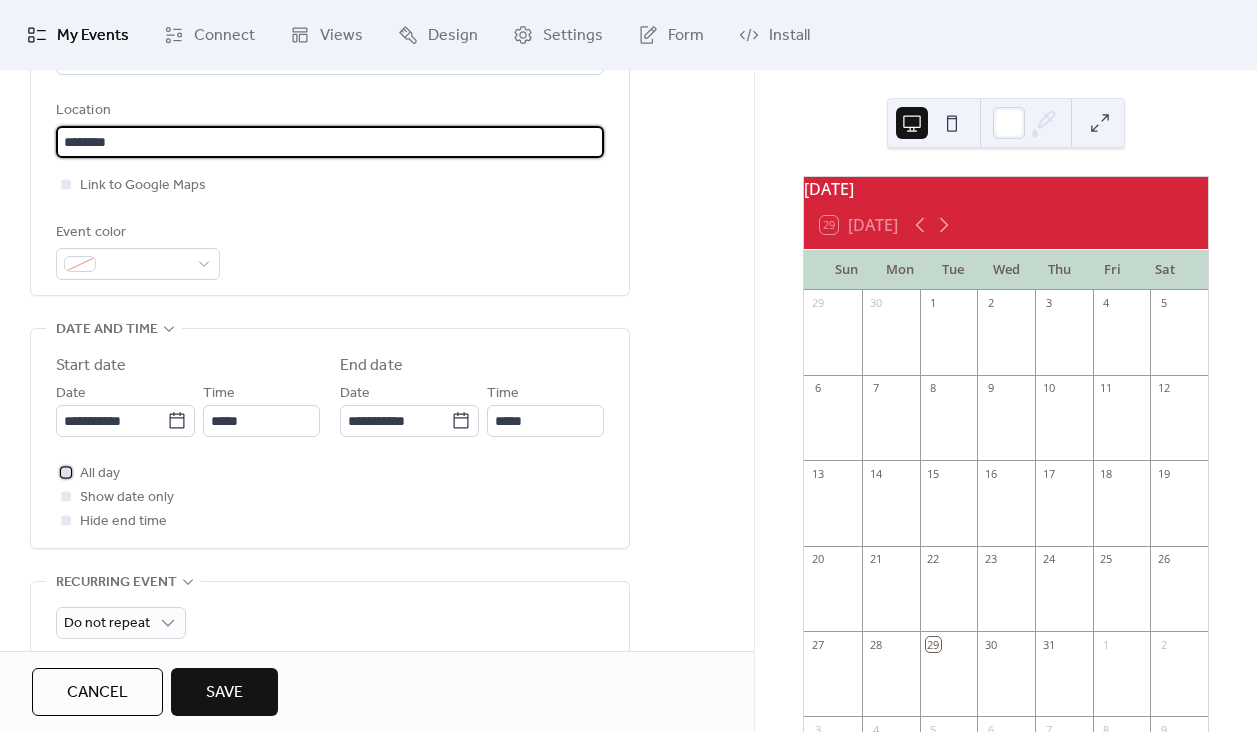 click at bounding box center (66, 472) 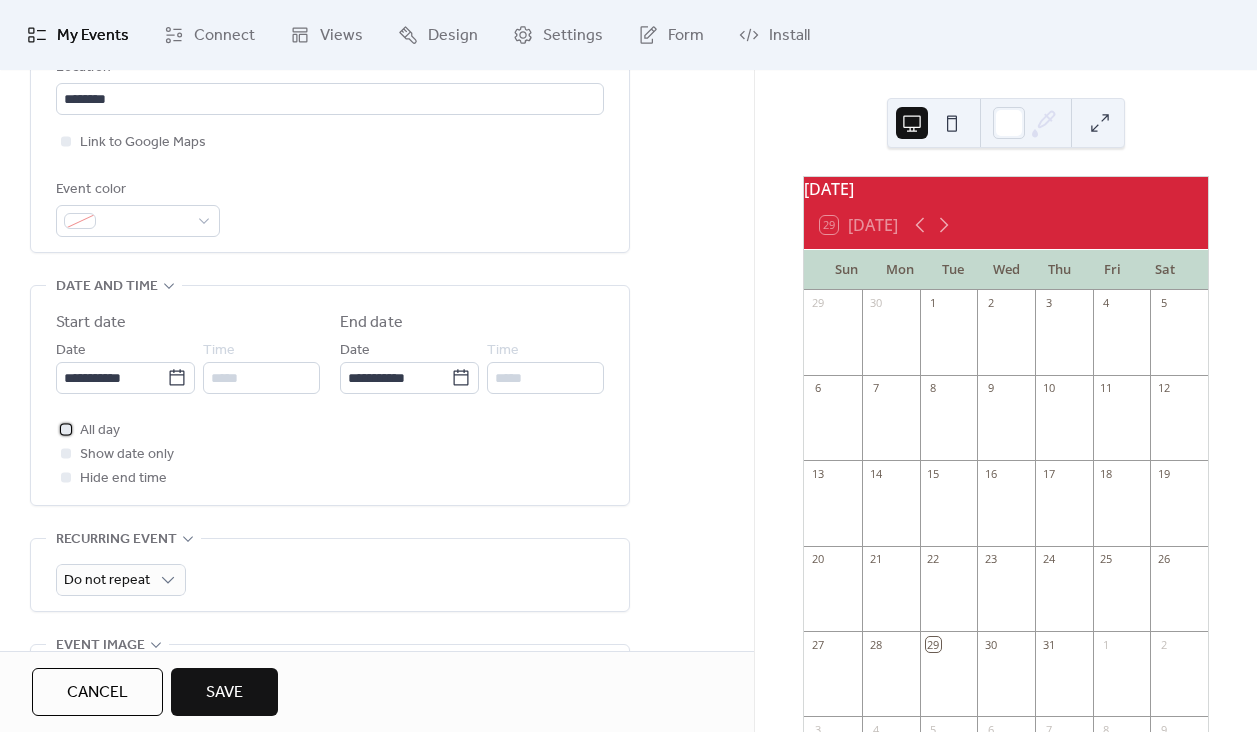 scroll, scrollTop: 507, scrollLeft: 0, axis: vertical 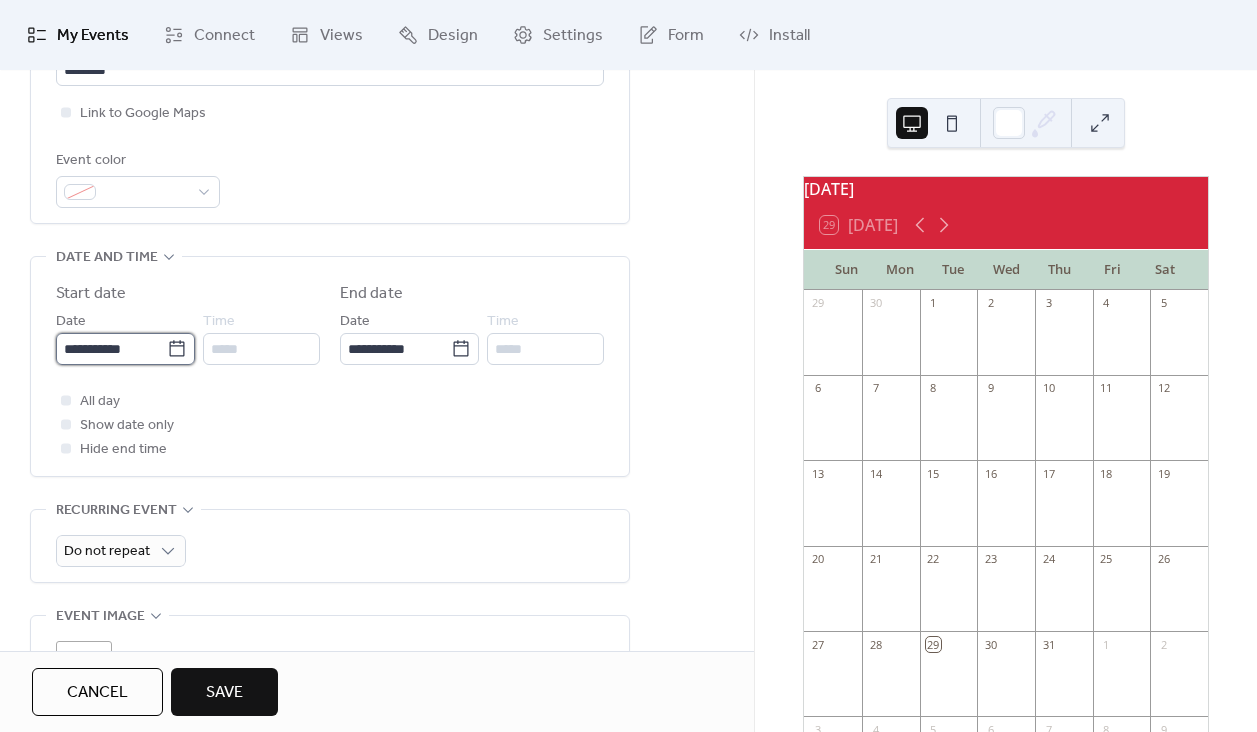 click on "**********" at bounding box center [111, 349] 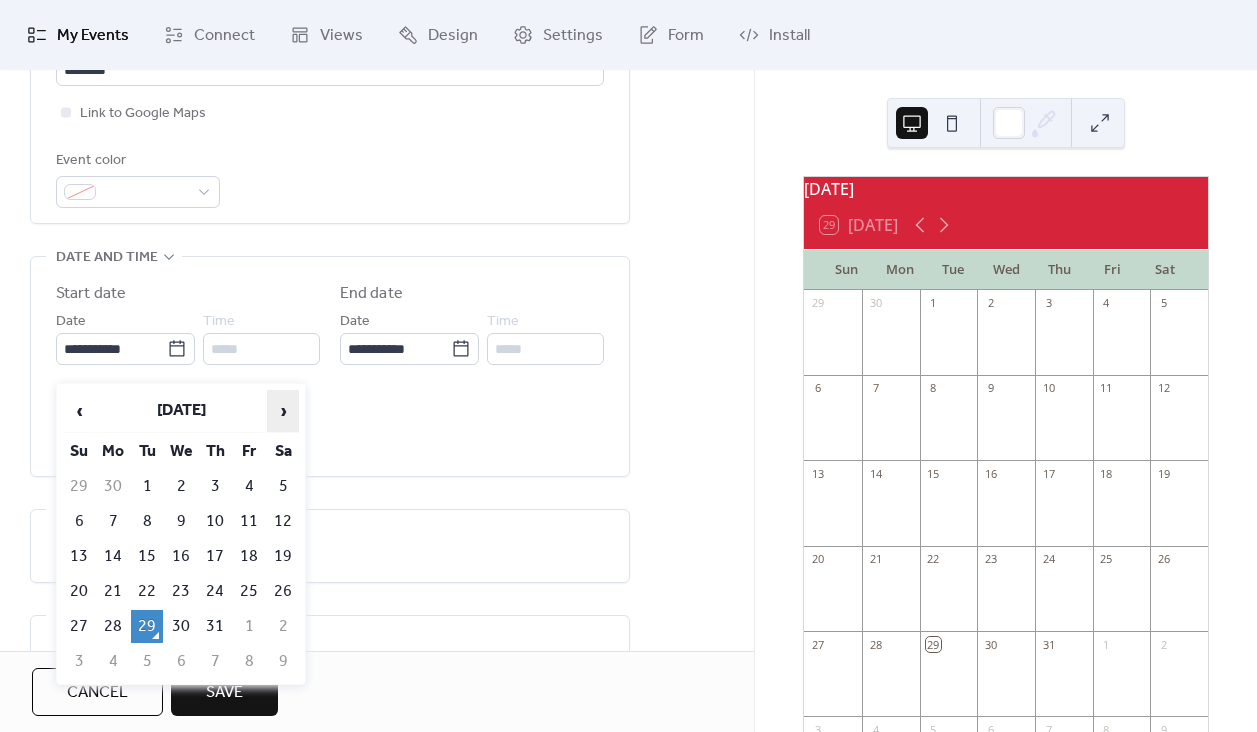 click on "›" at bounding box center (283, 411) 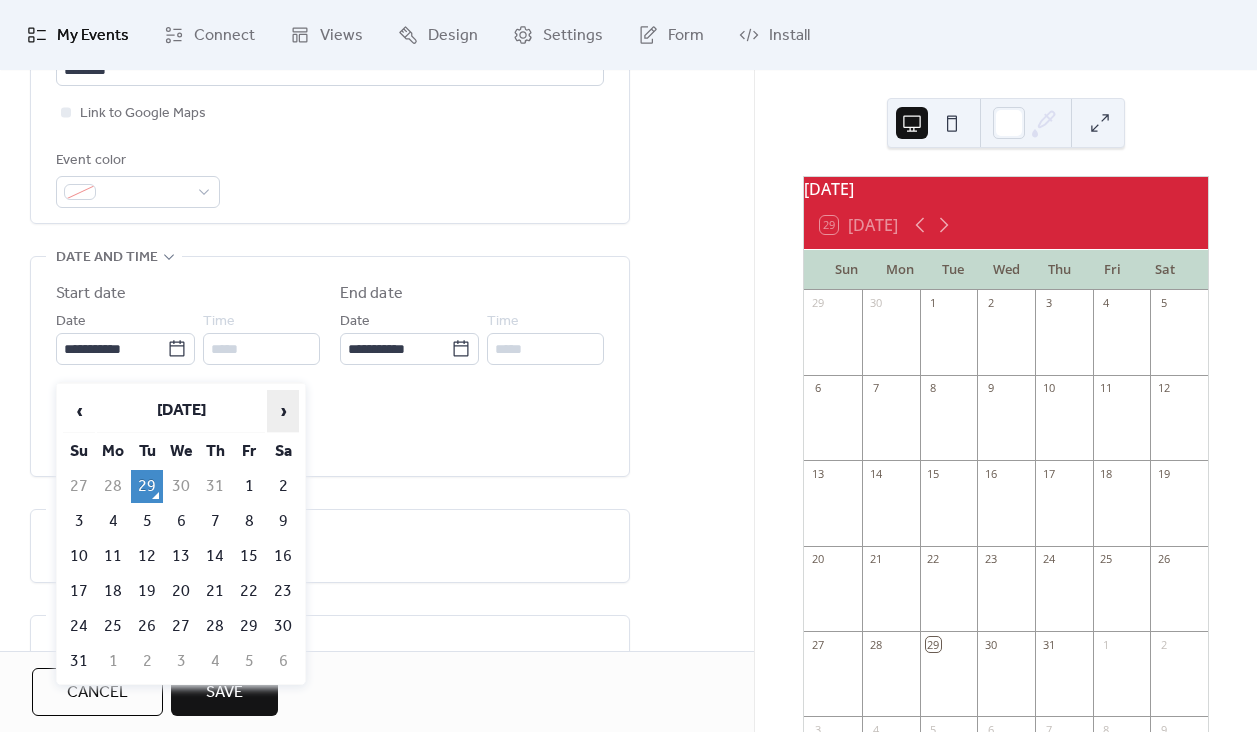 click on "›" at bounding box center [283, 411] 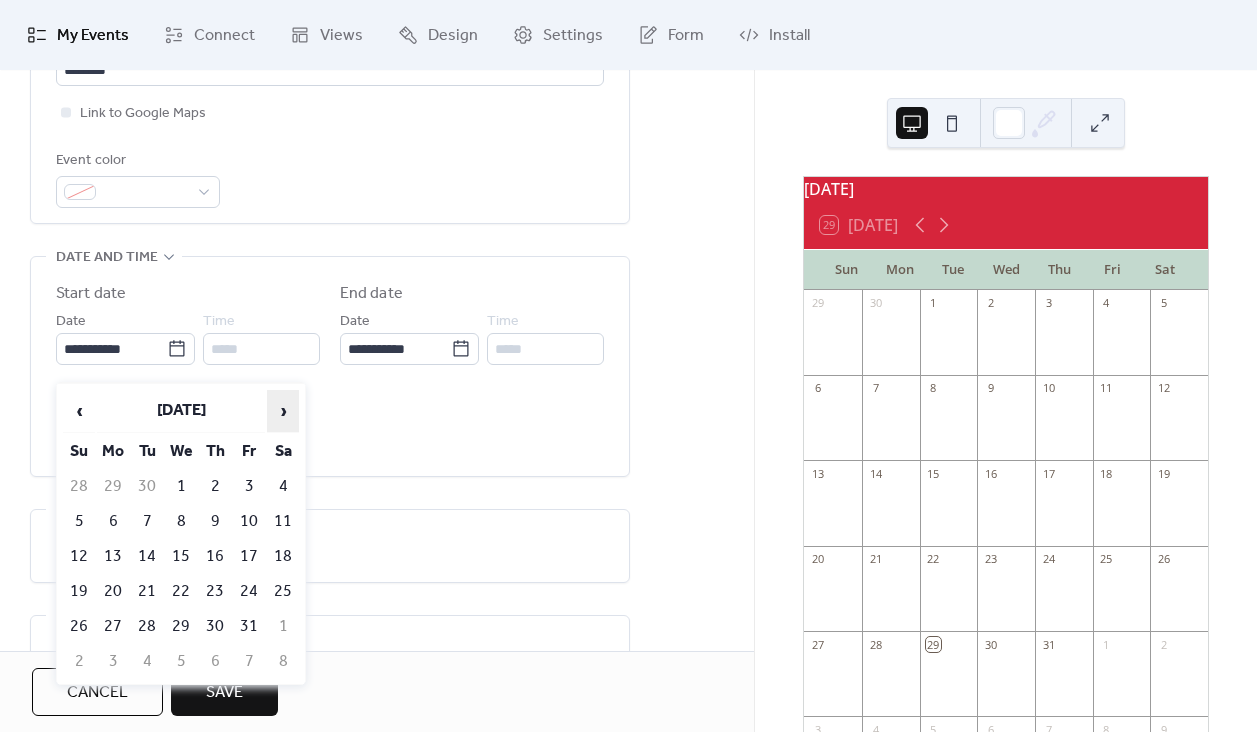 click on "›" at bounding box center [283, 411] 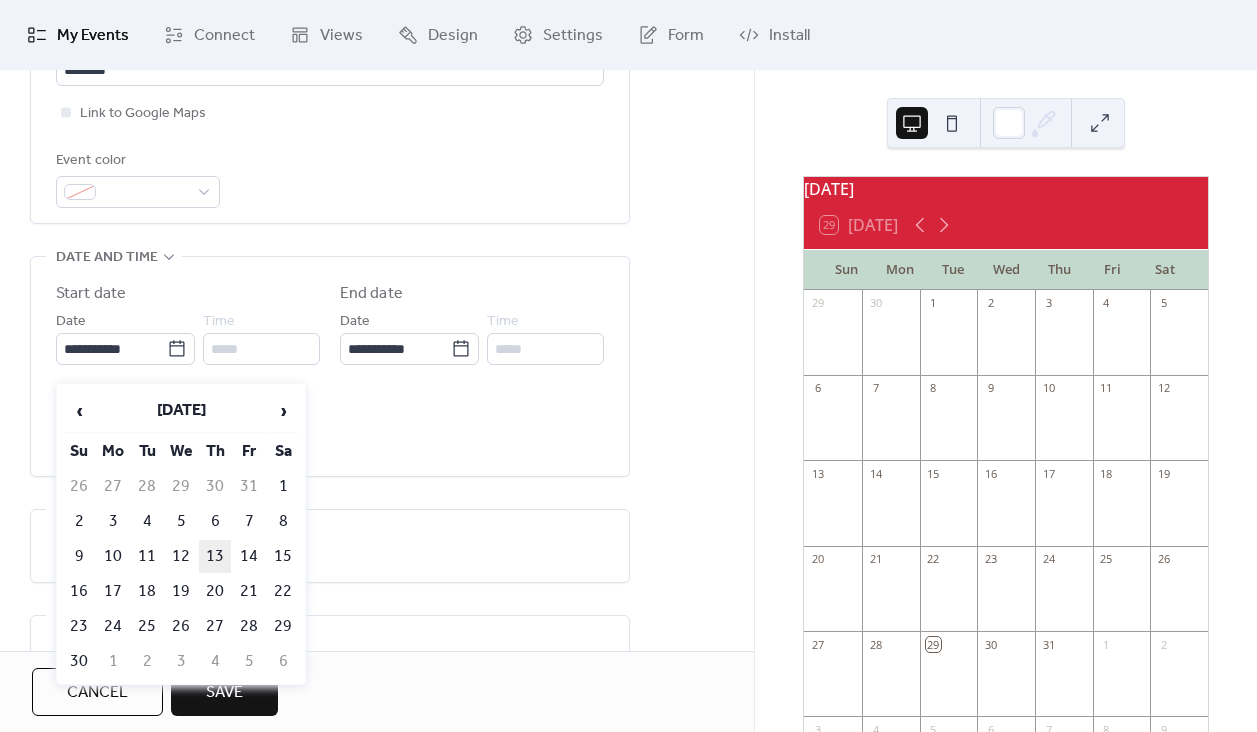 click on "13" at bounding box center (215, 556) 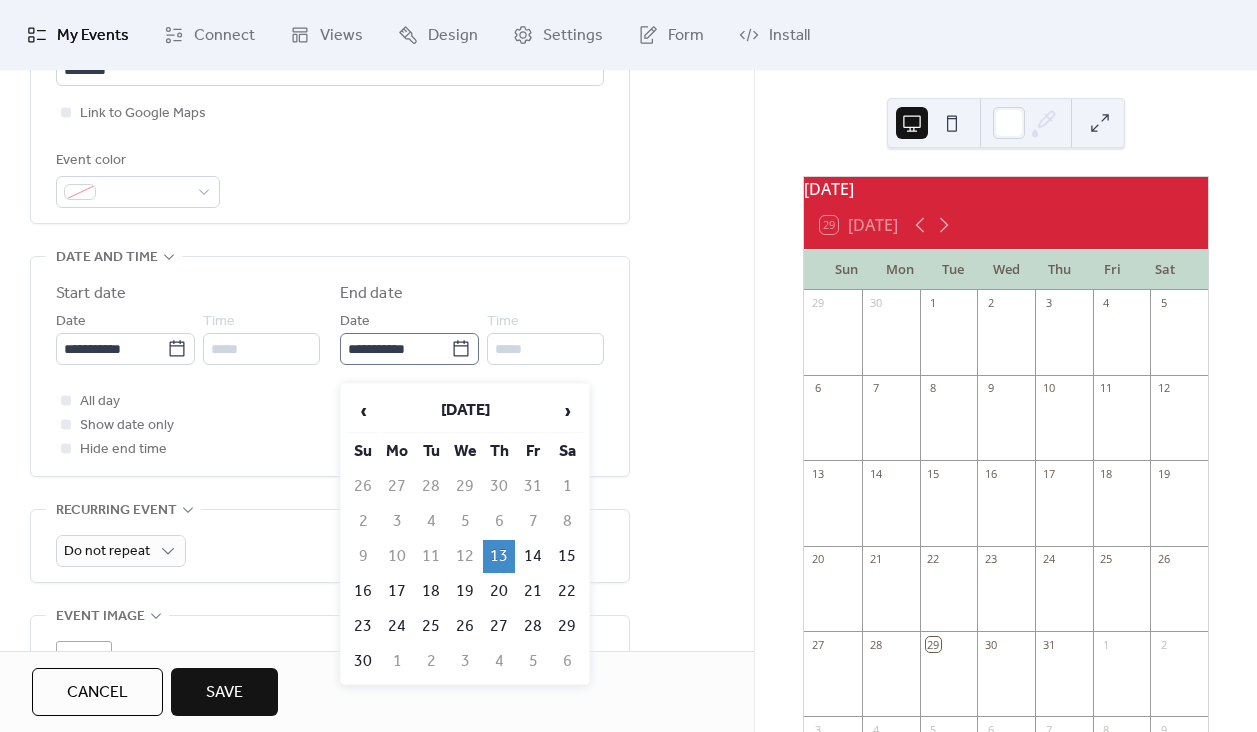 click 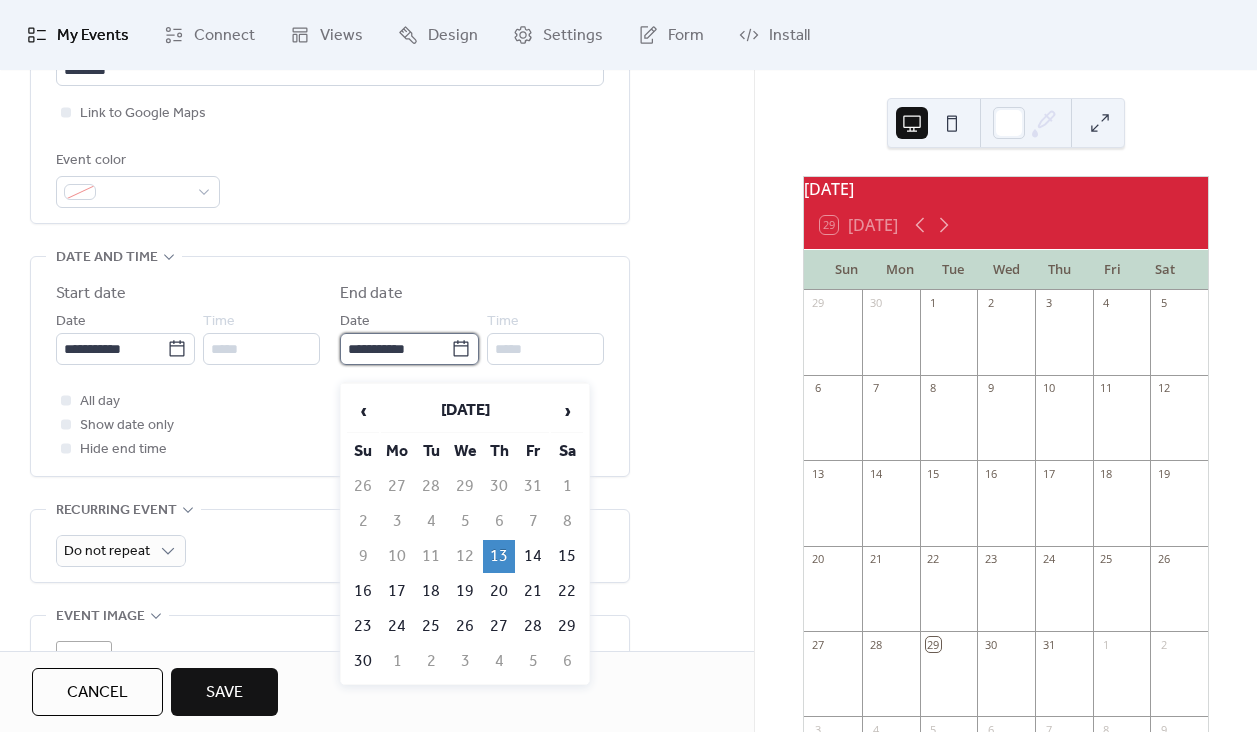click on "**********" at bounding box center (395, 349) 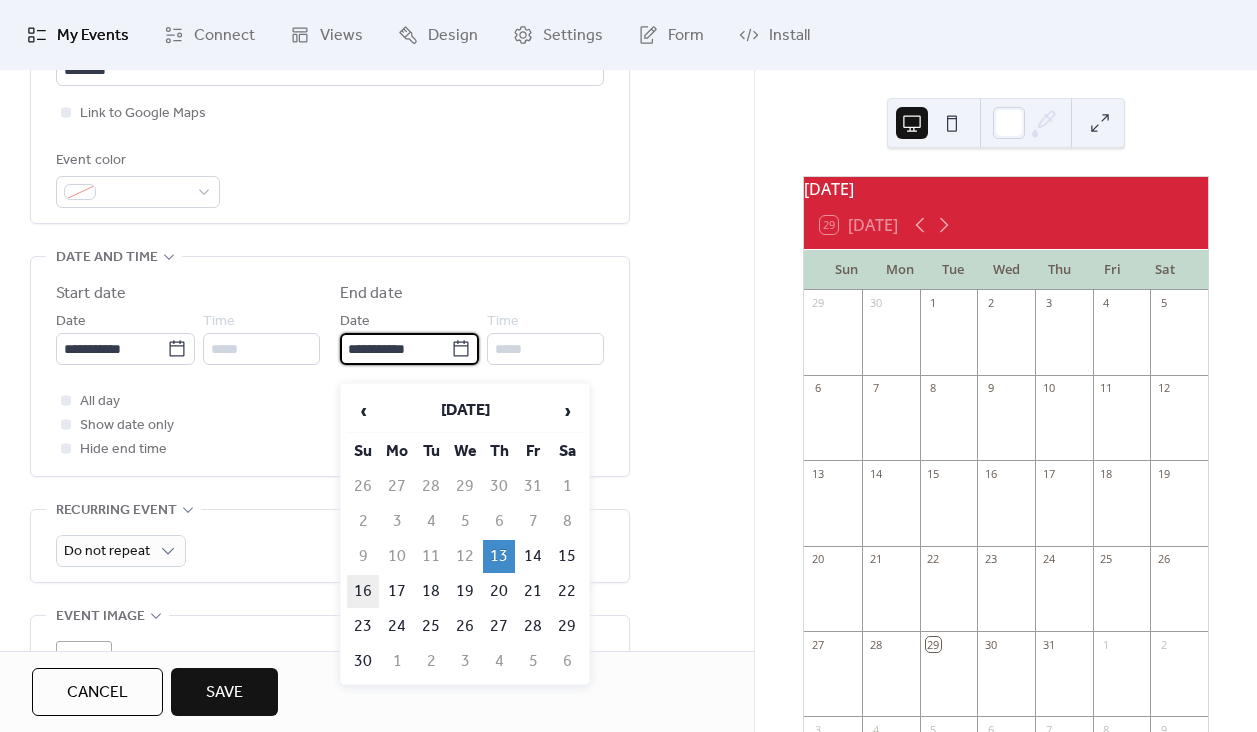click on "16" at bounding box center [363, 591] 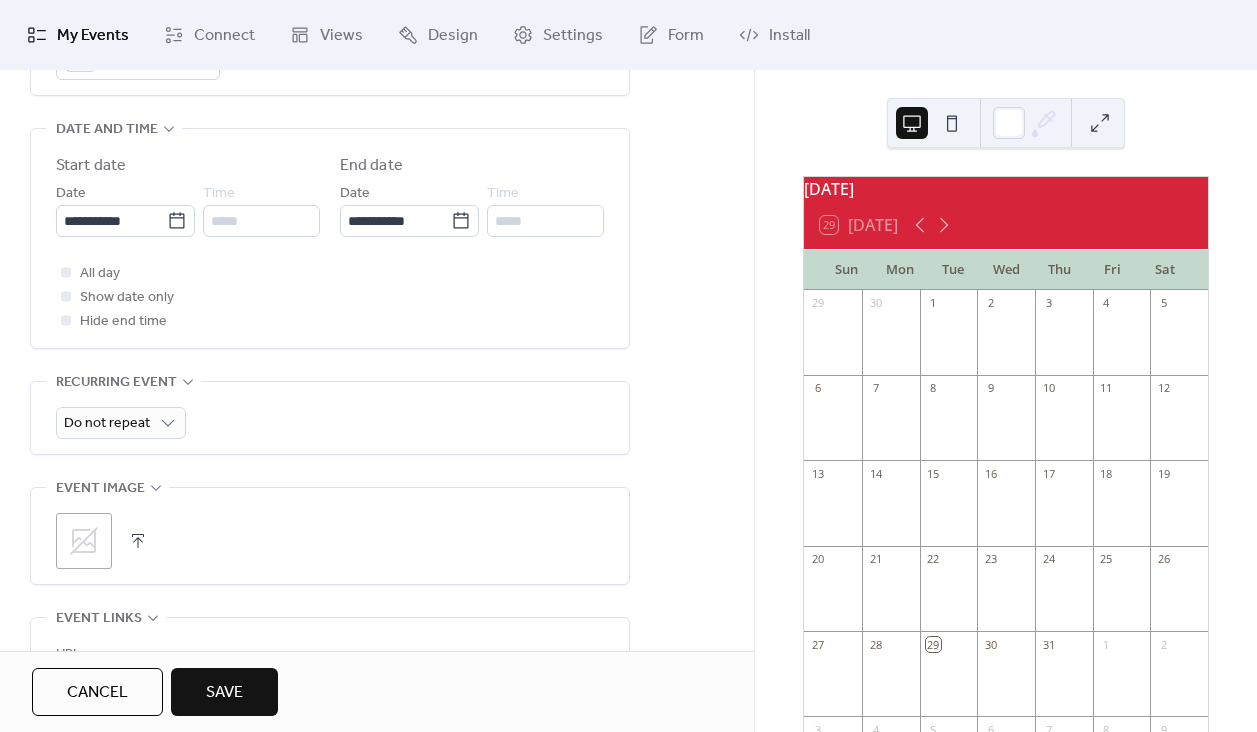scroll, scrollTop: 914, scrollLeft: 0, axis: vertical 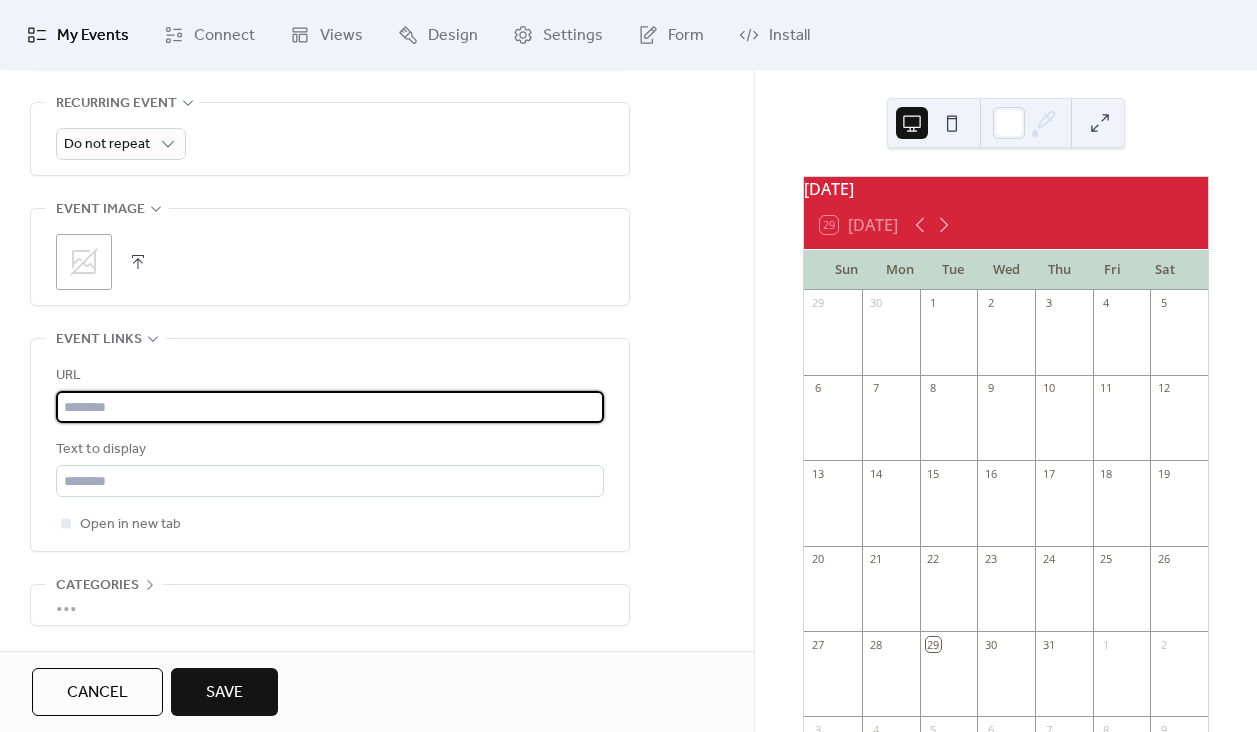 click at bounding box center (330, 407) 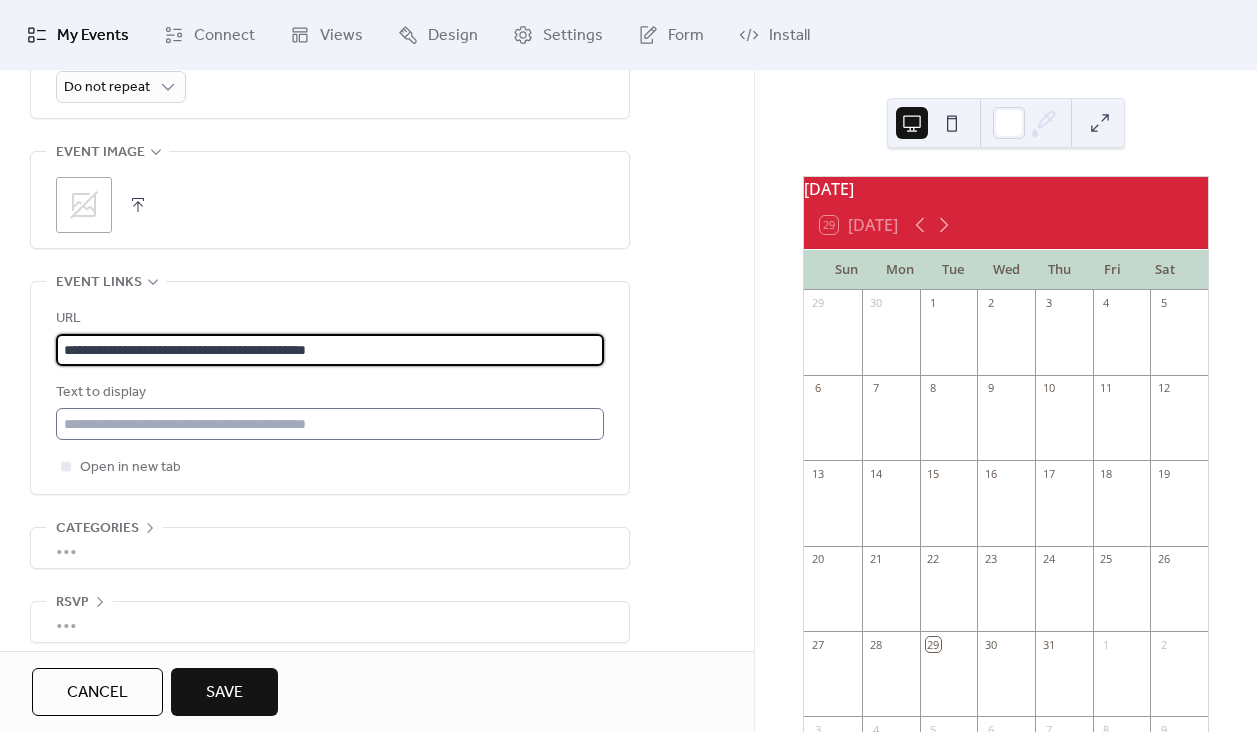scroll, scrollTop: 1007, scrollLeft: 0, axis: vertical 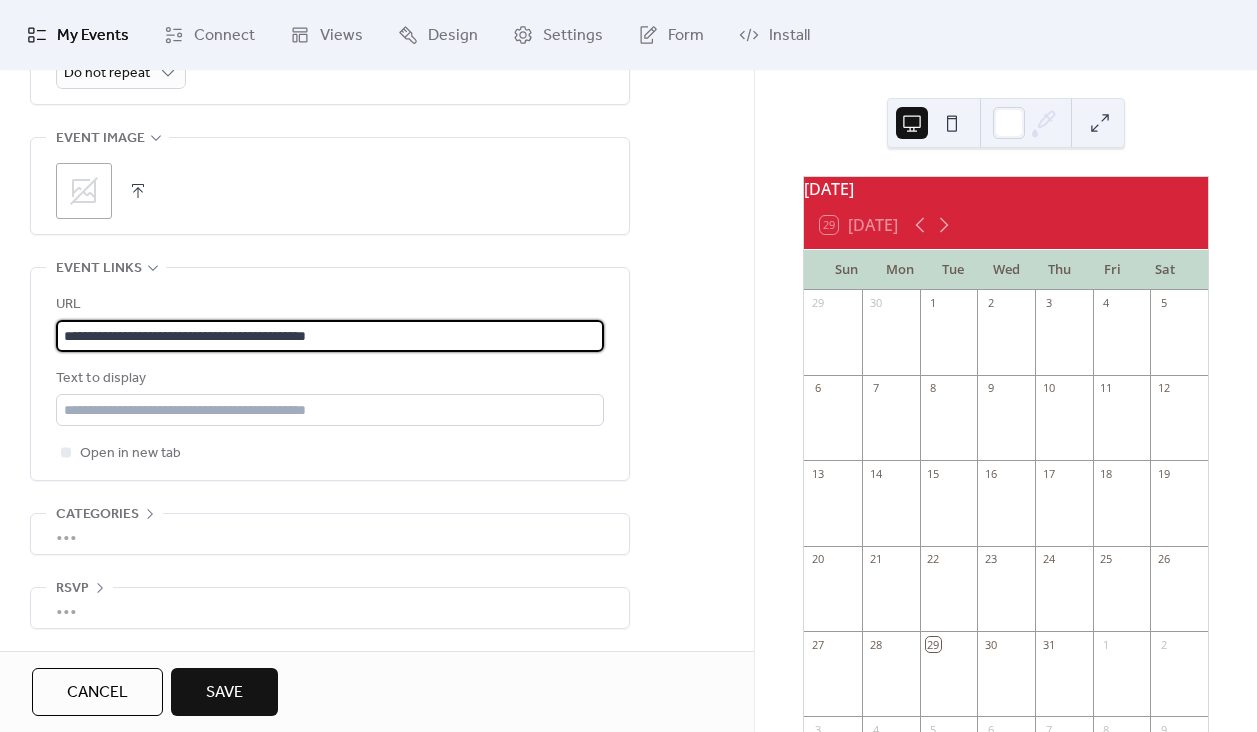 type on "**********" 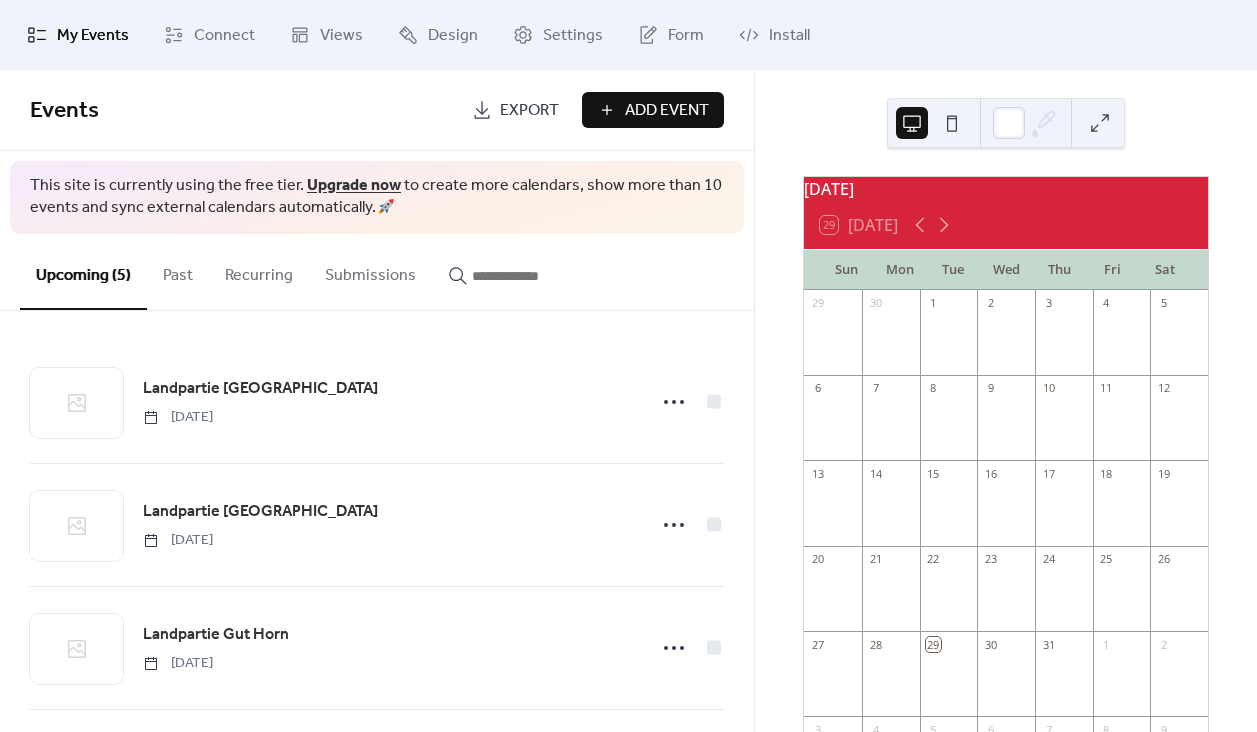 click on "Add Event" at bounding box center (653, 110) 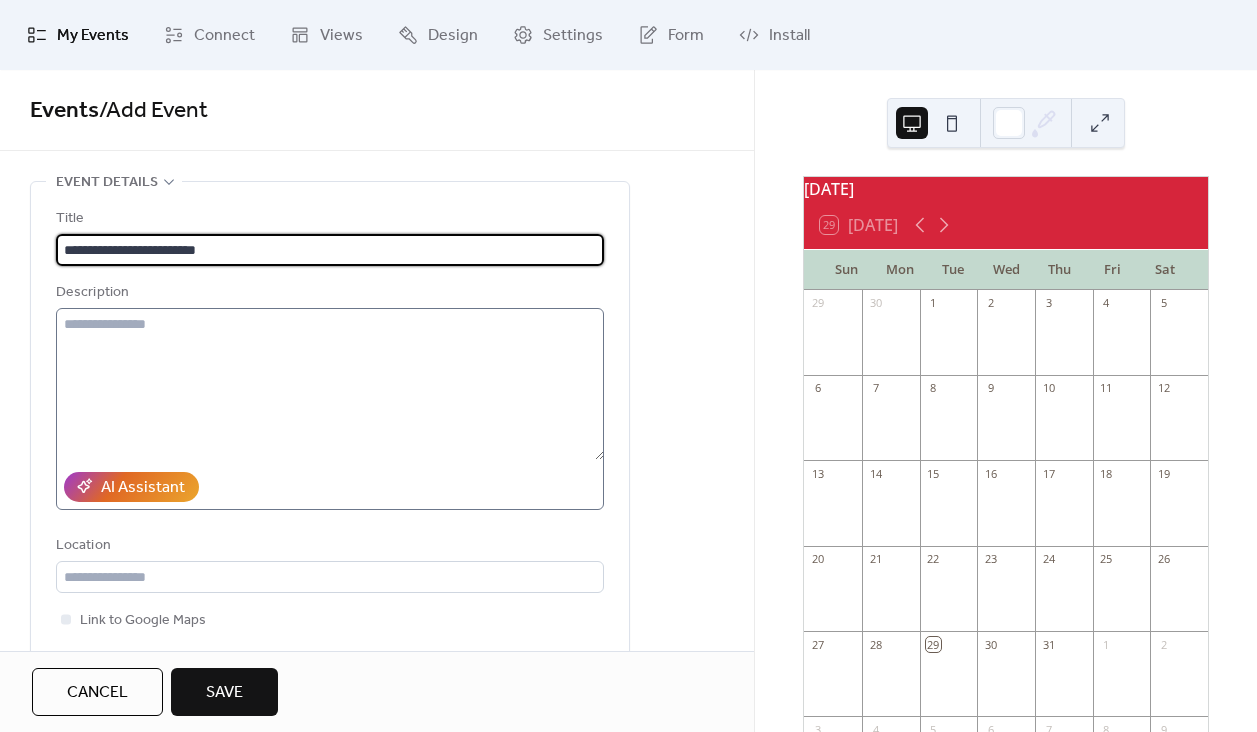 type on "**********" 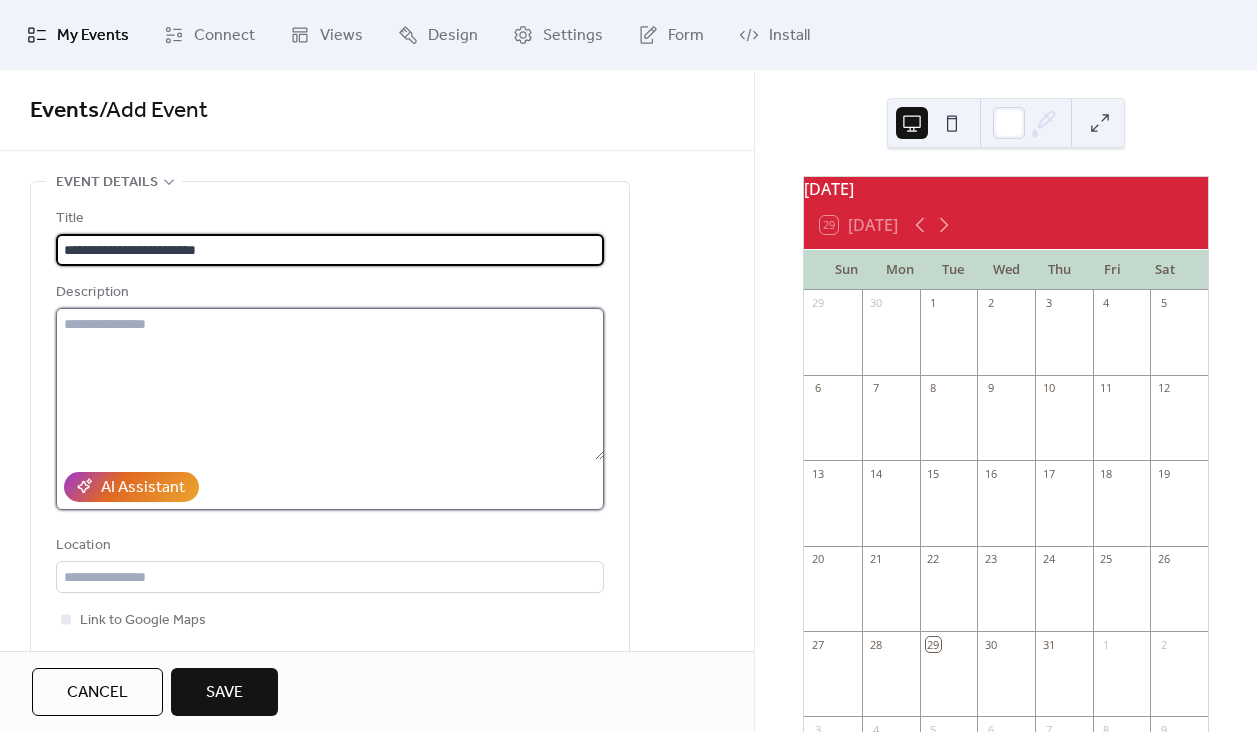 click at bounding box center (330, 384) 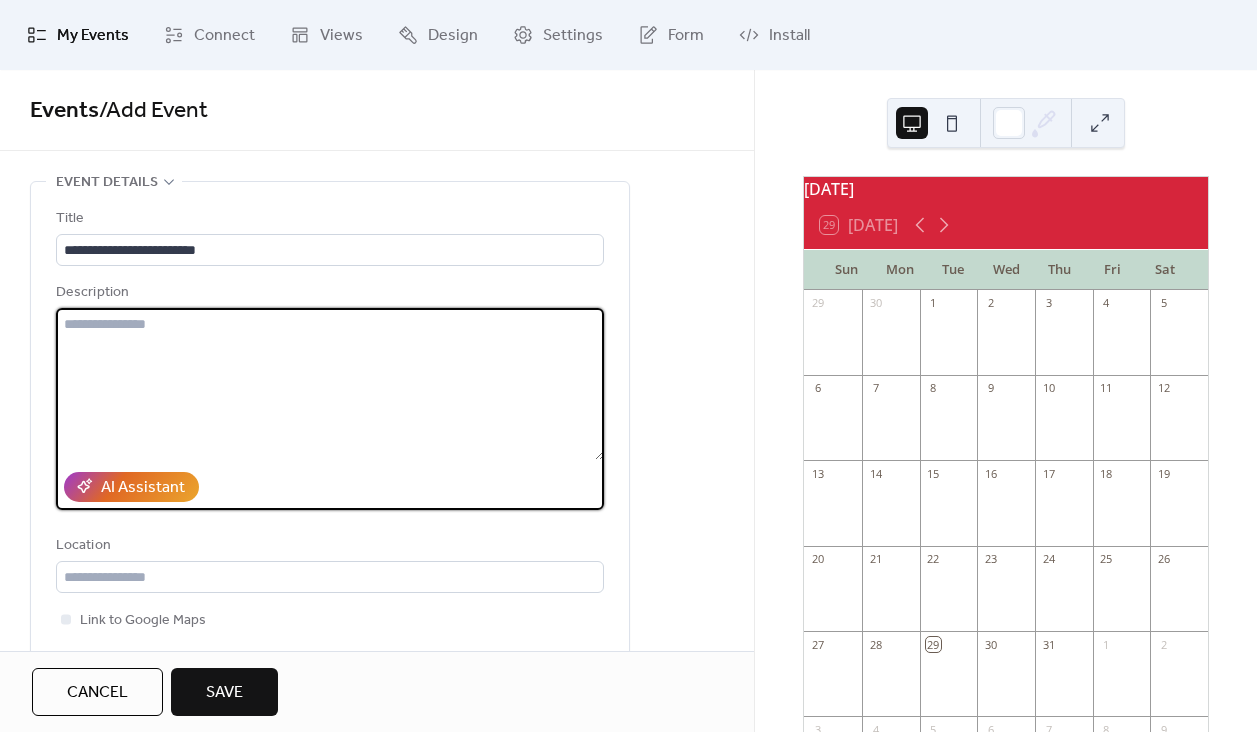paste on "**********" 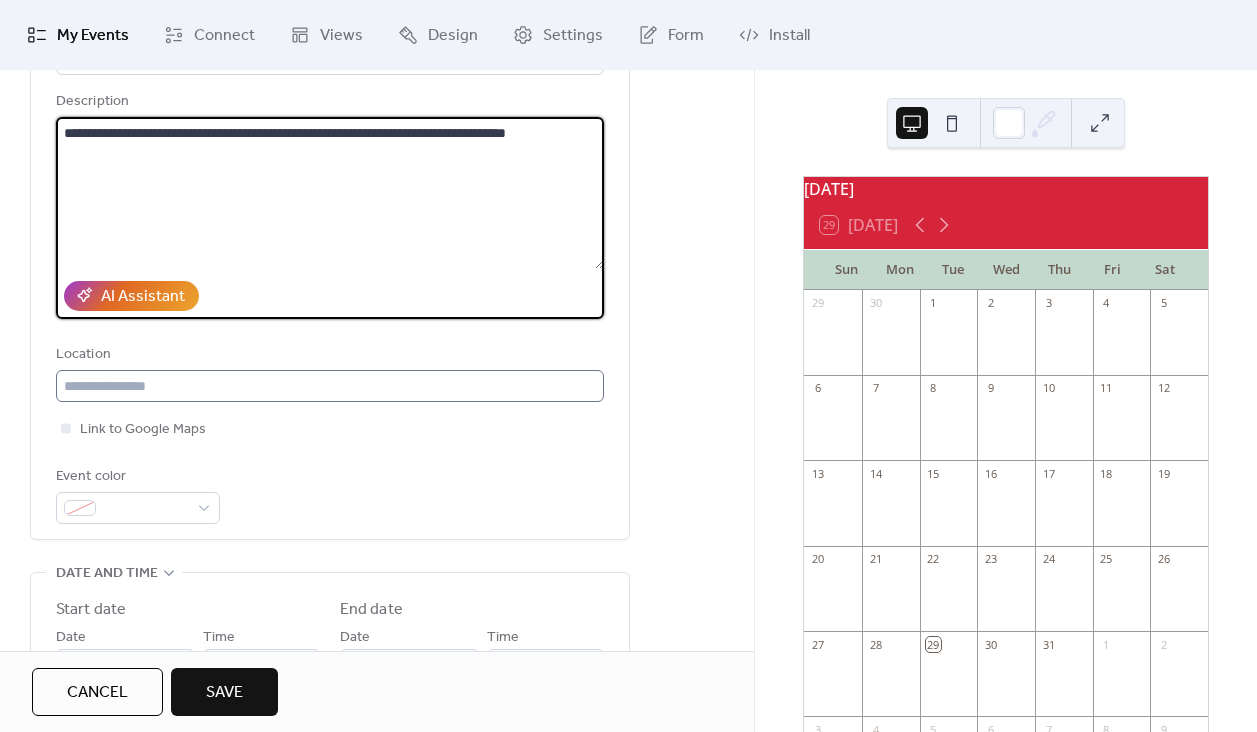scroll, scrollTop: 205, scrollLeft: 0, axis: vertical 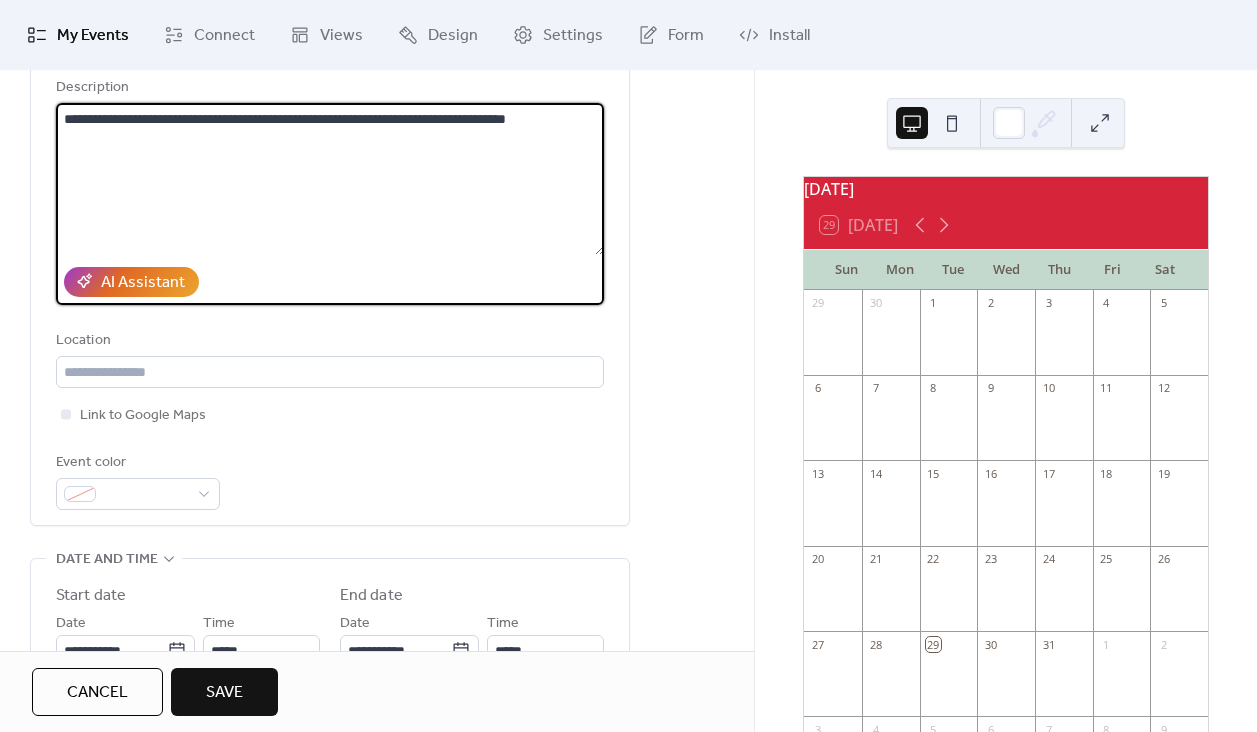 type on "**********" 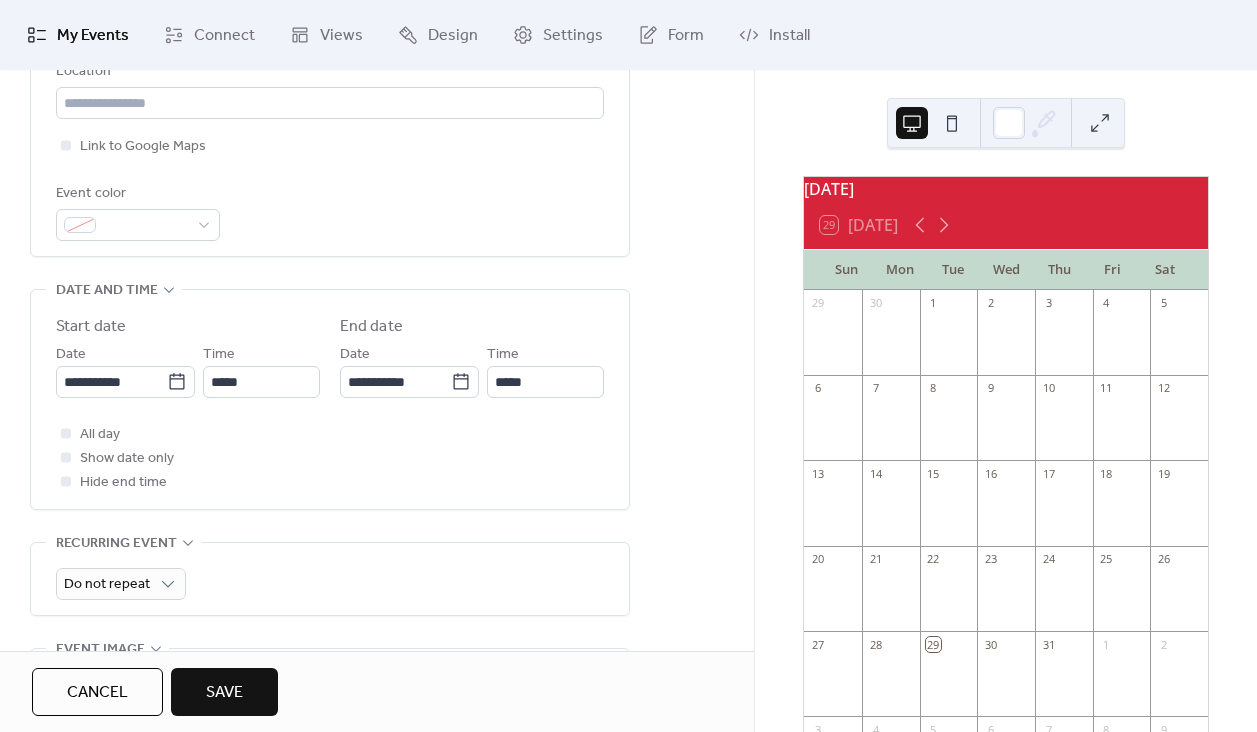 scroll, scrollTop: 478, scrollLeft: 0, axis: vertical 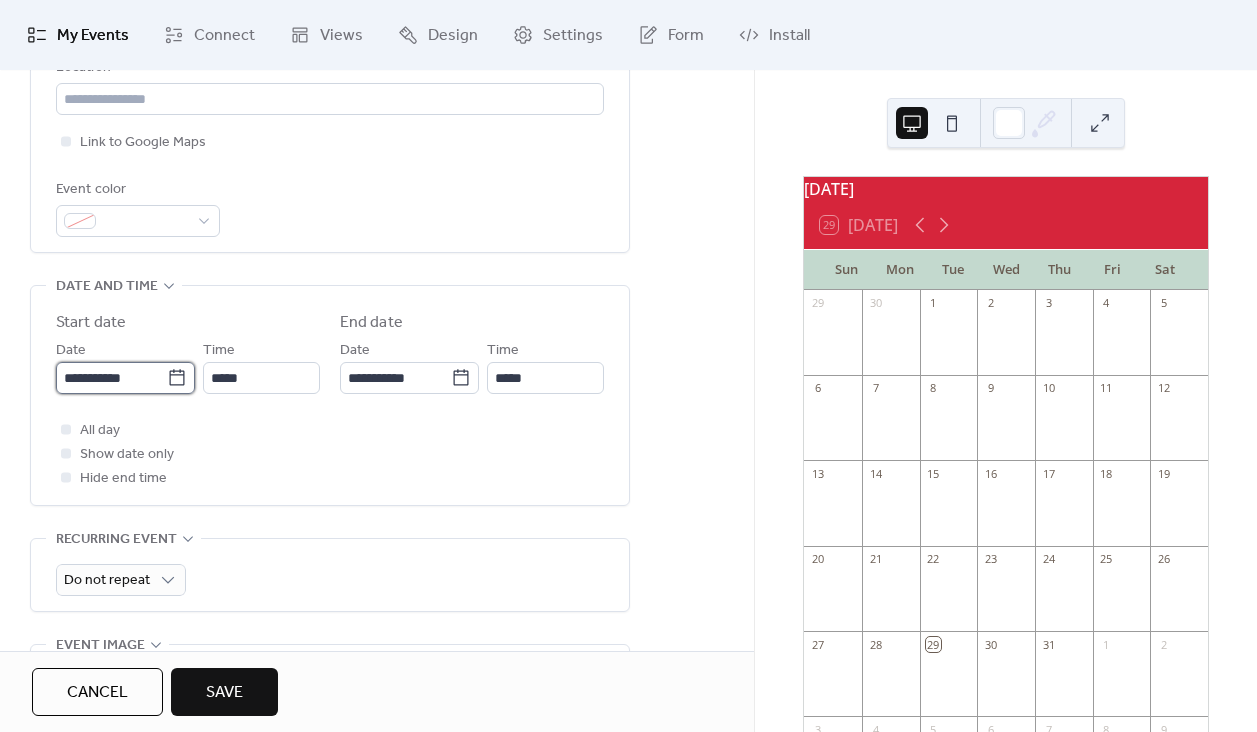 click on "**********" at bounding box center [111, 378] 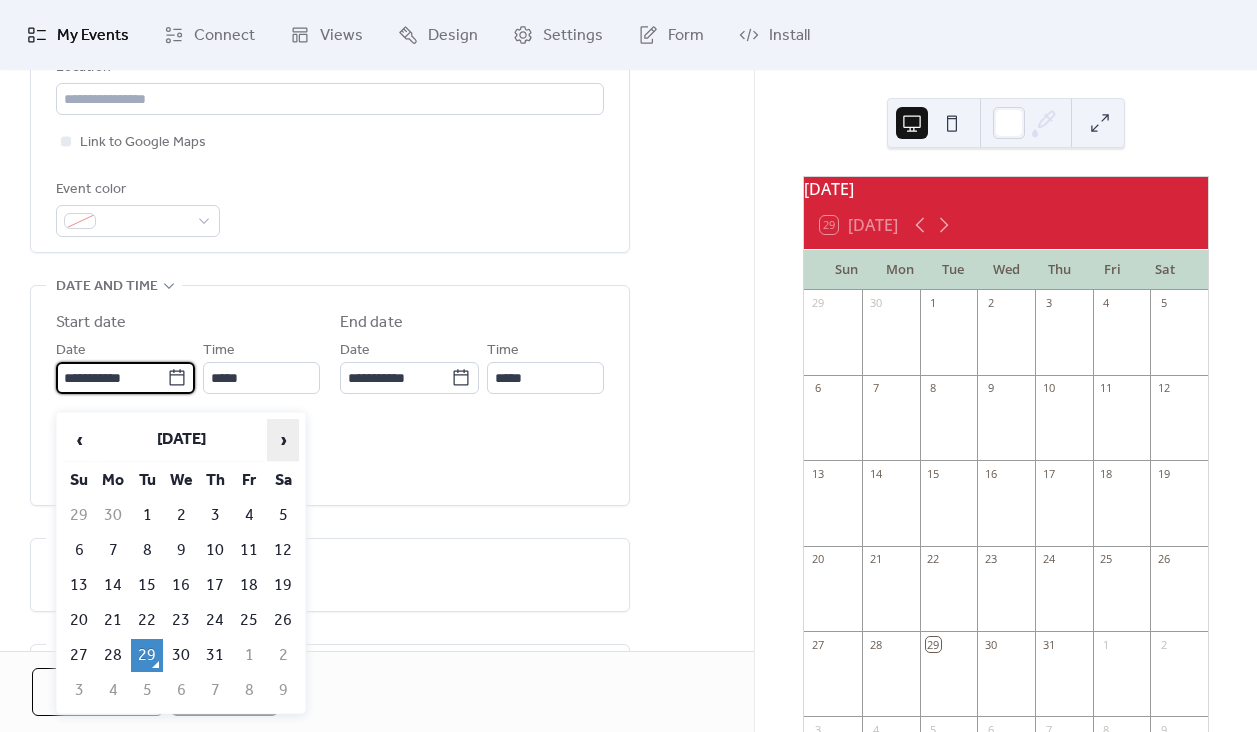 click on "›" at bounding box center (283, 440) 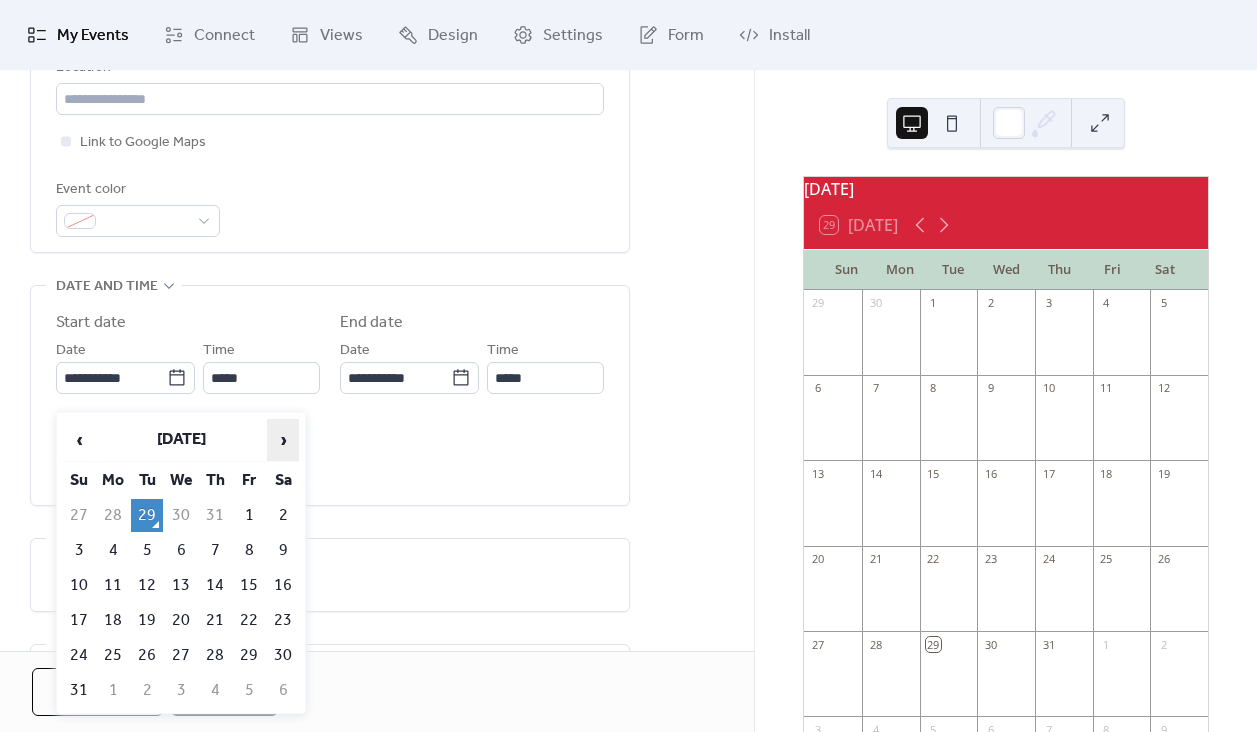 click on "›" at bounding box center (283, 440) 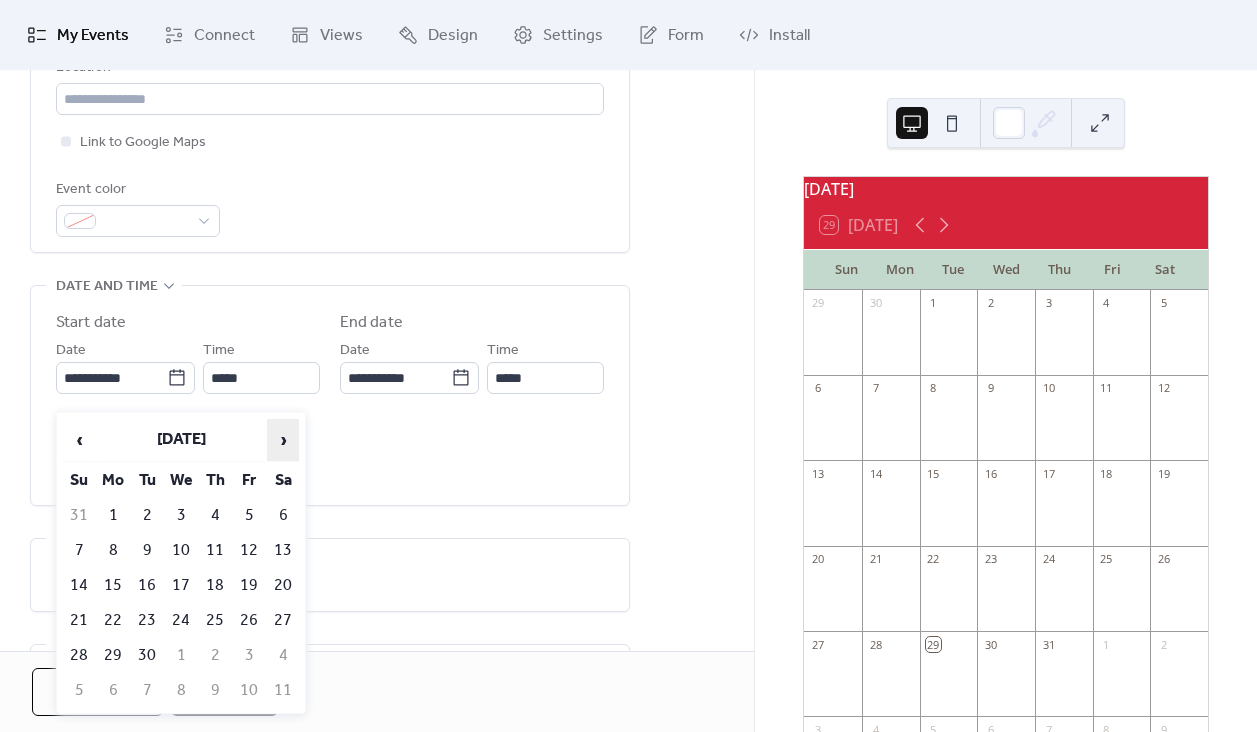 click on "›" at bounding box center (283, 440) 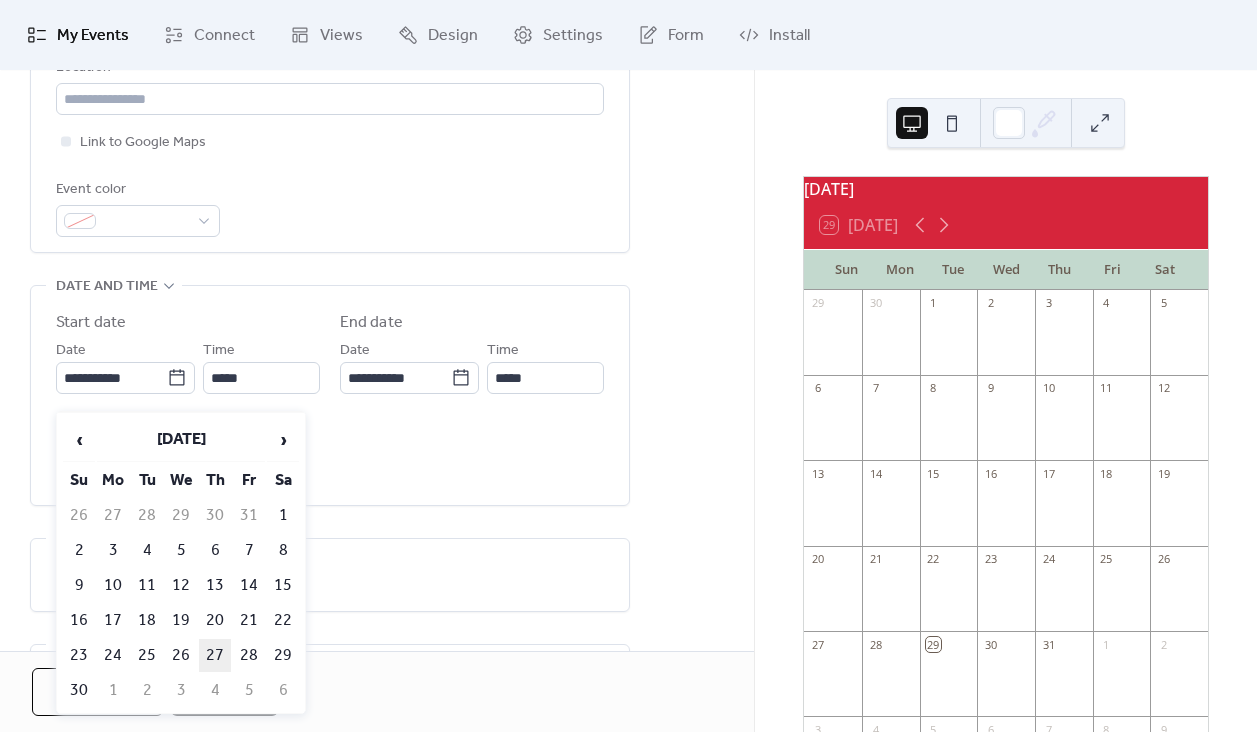 click on "27" at bounding box center (215, 655) 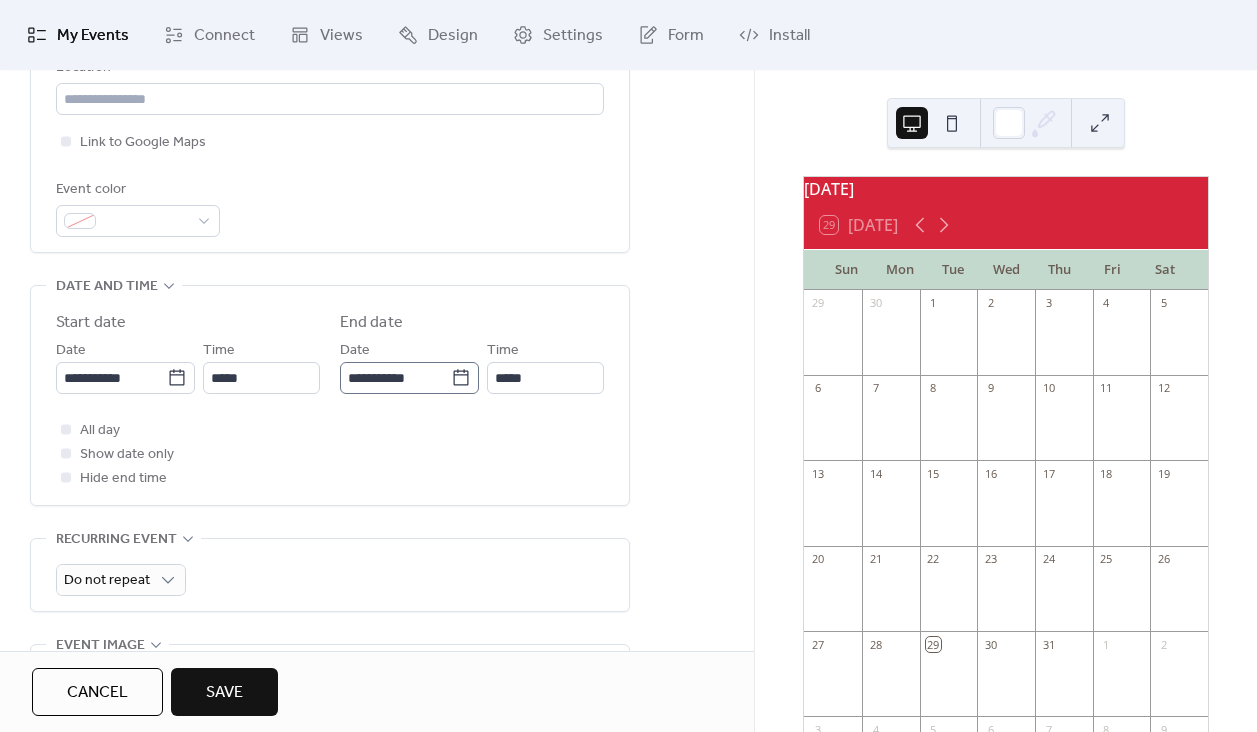 click 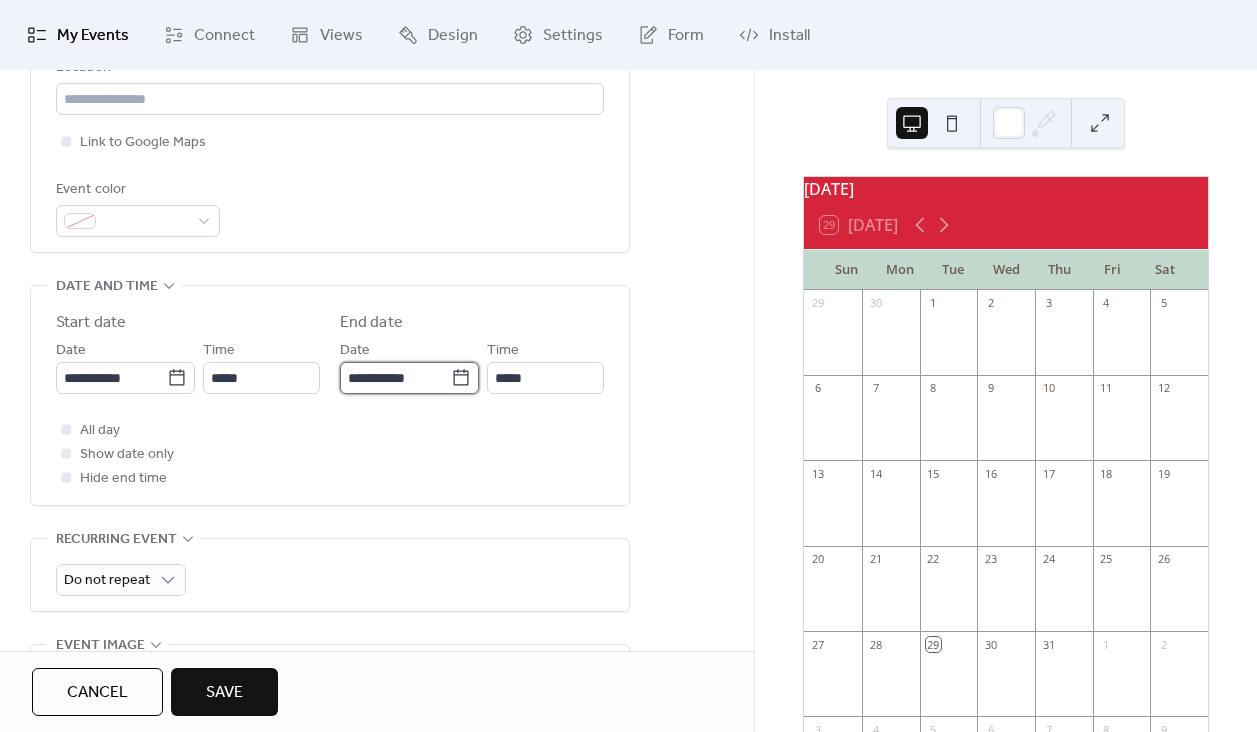 click on "**********" at bounding box center (395, 378) 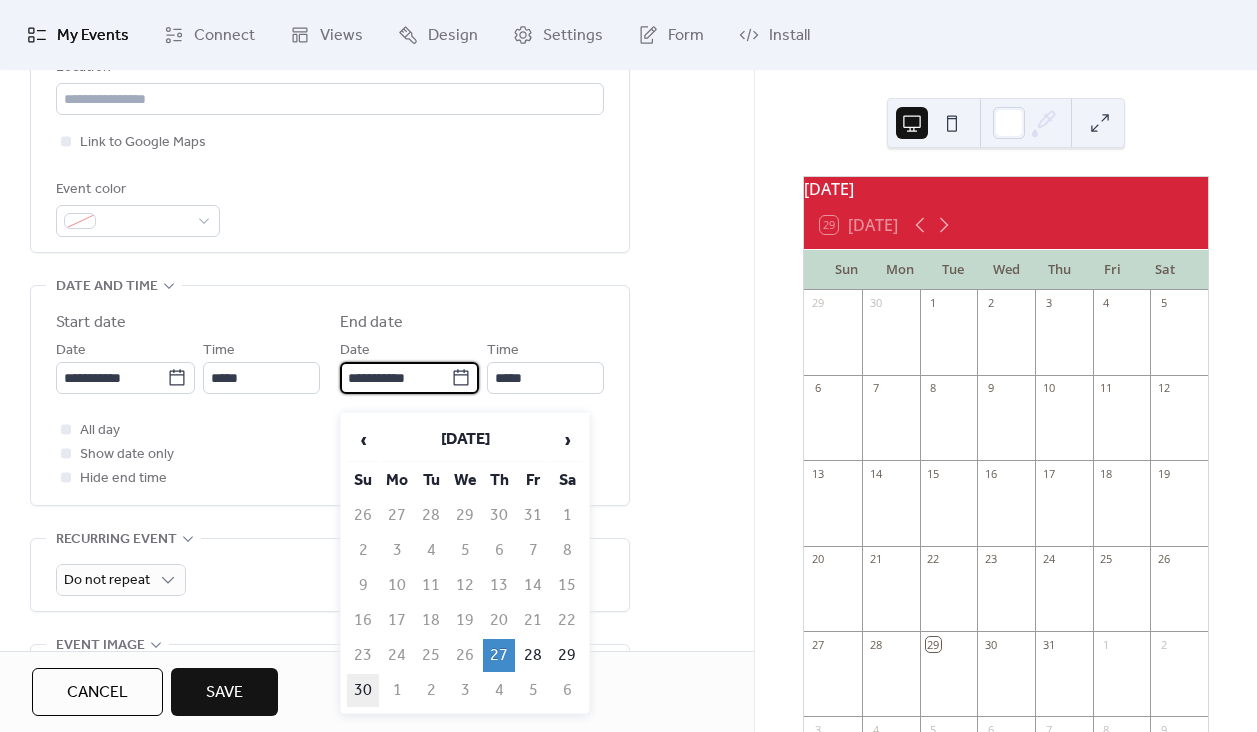 click on "30" at bounding box center (363, 690) 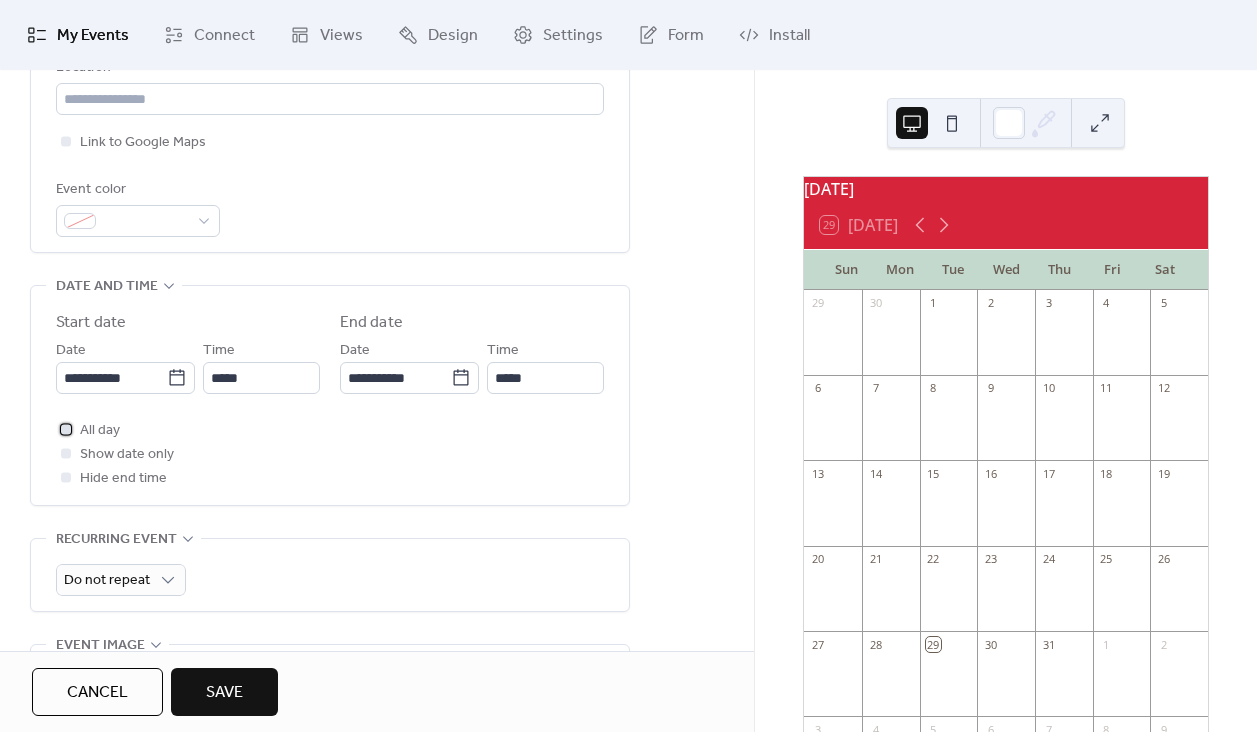 click at bounding box center (66, 429) 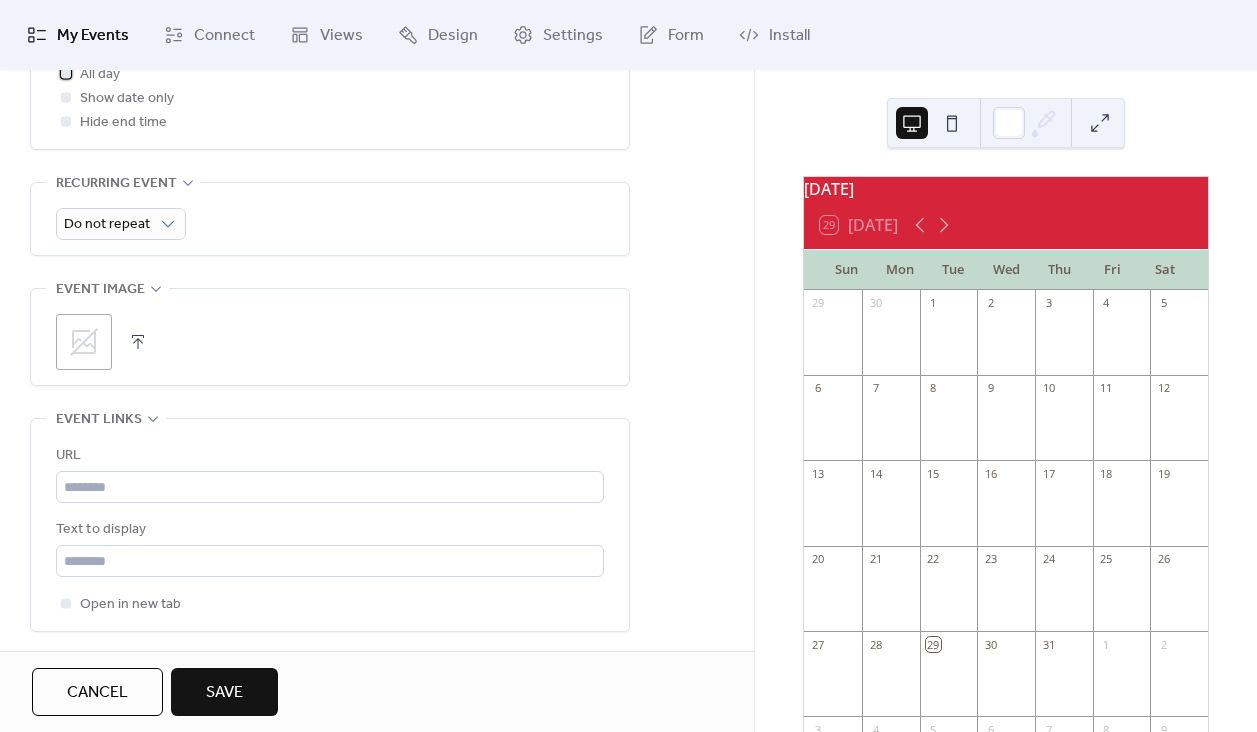 scroll, scrollTop: 837, scrollLeft: 0, axis: vertical 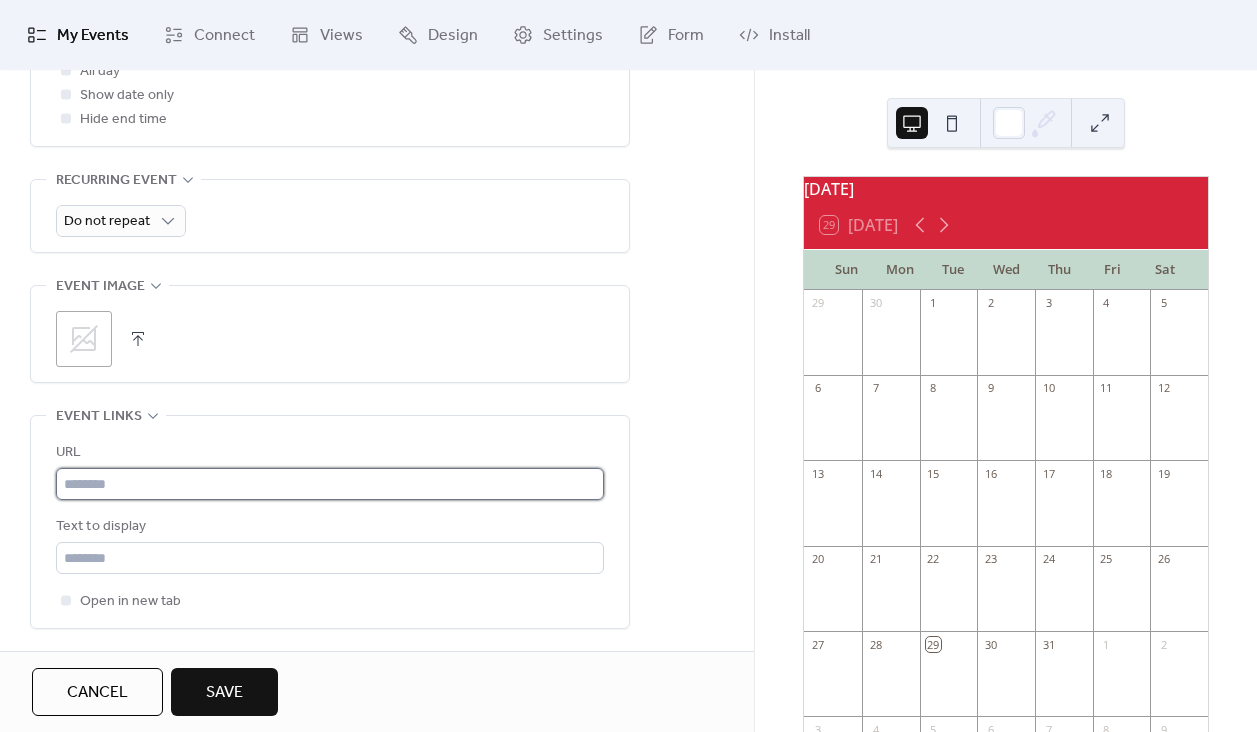 click at bounding box center [330, 484] 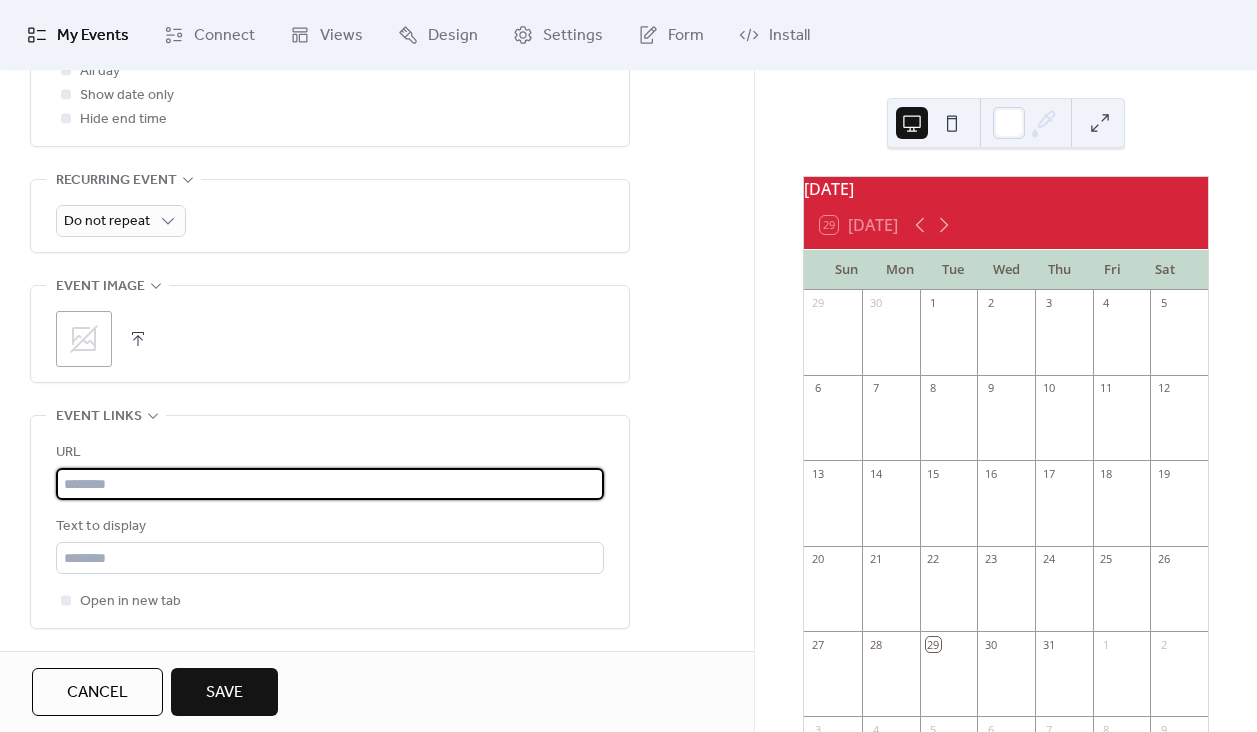 paste on "**********" 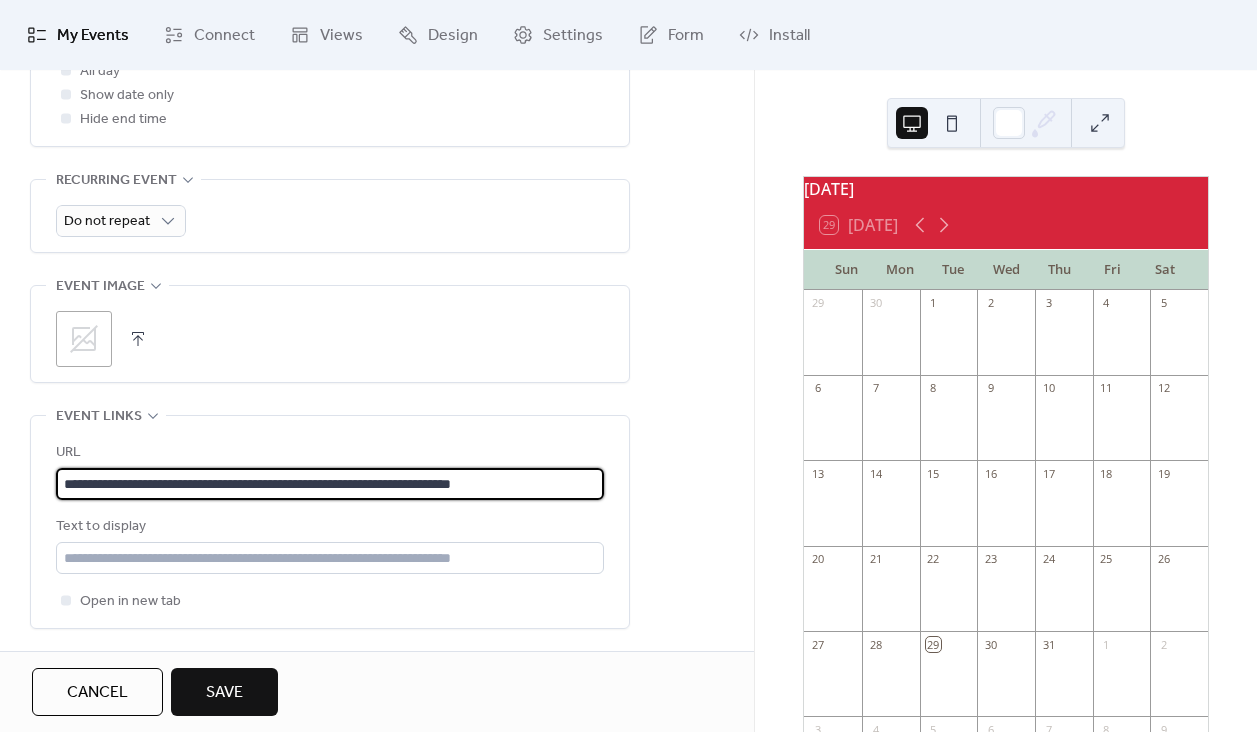 type on "**********" 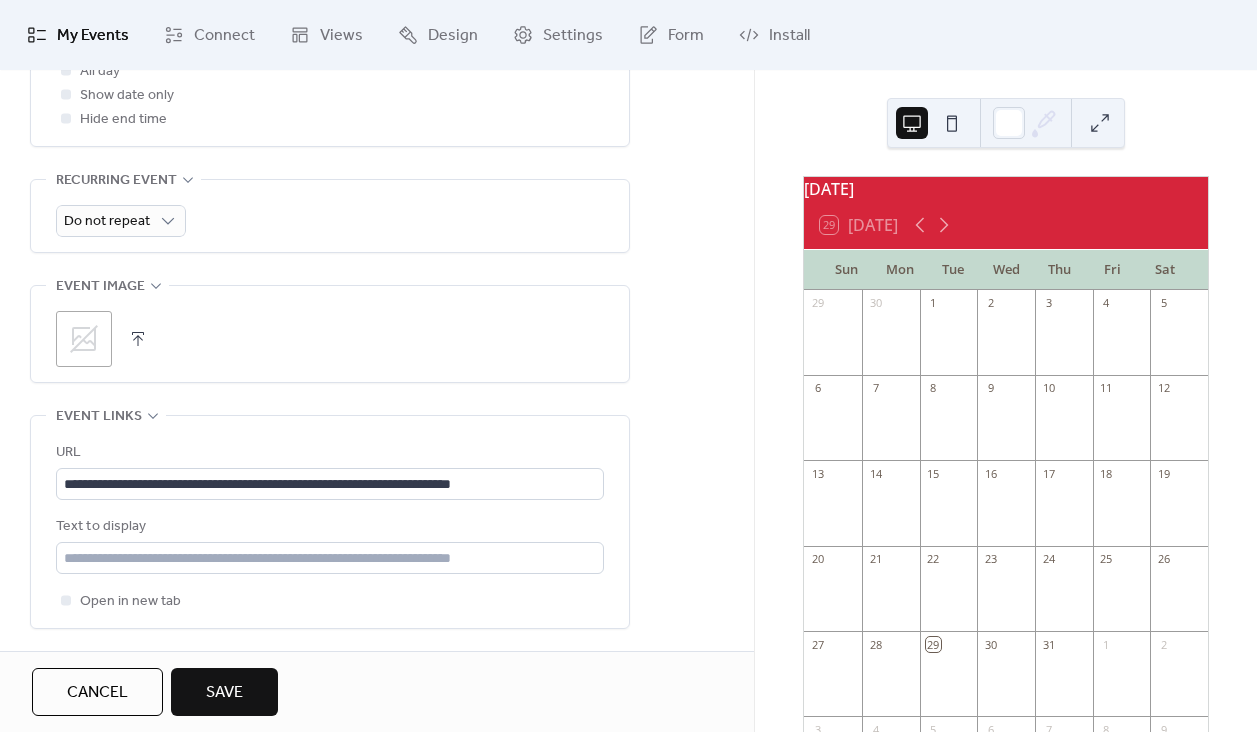 click on "Save" at bounding box center (224, 693) 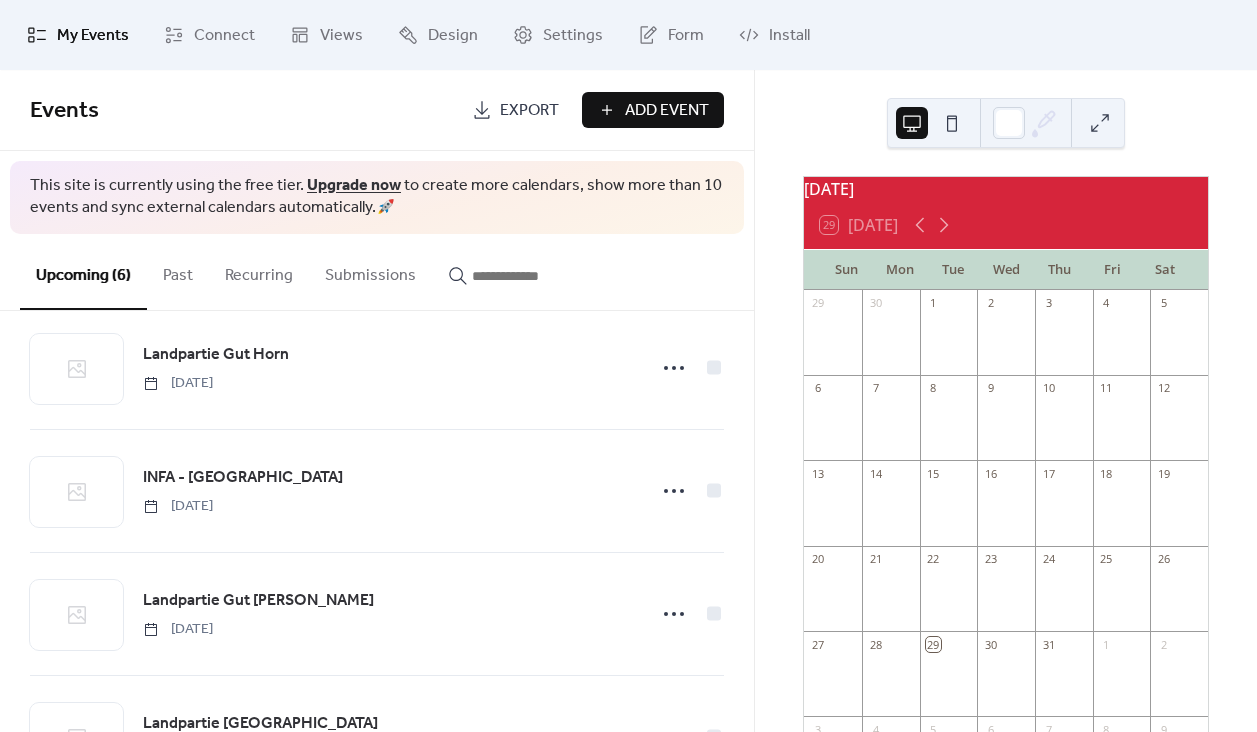 scroll, scrollTop: 378, scrollLeft: 0, axis: vertical 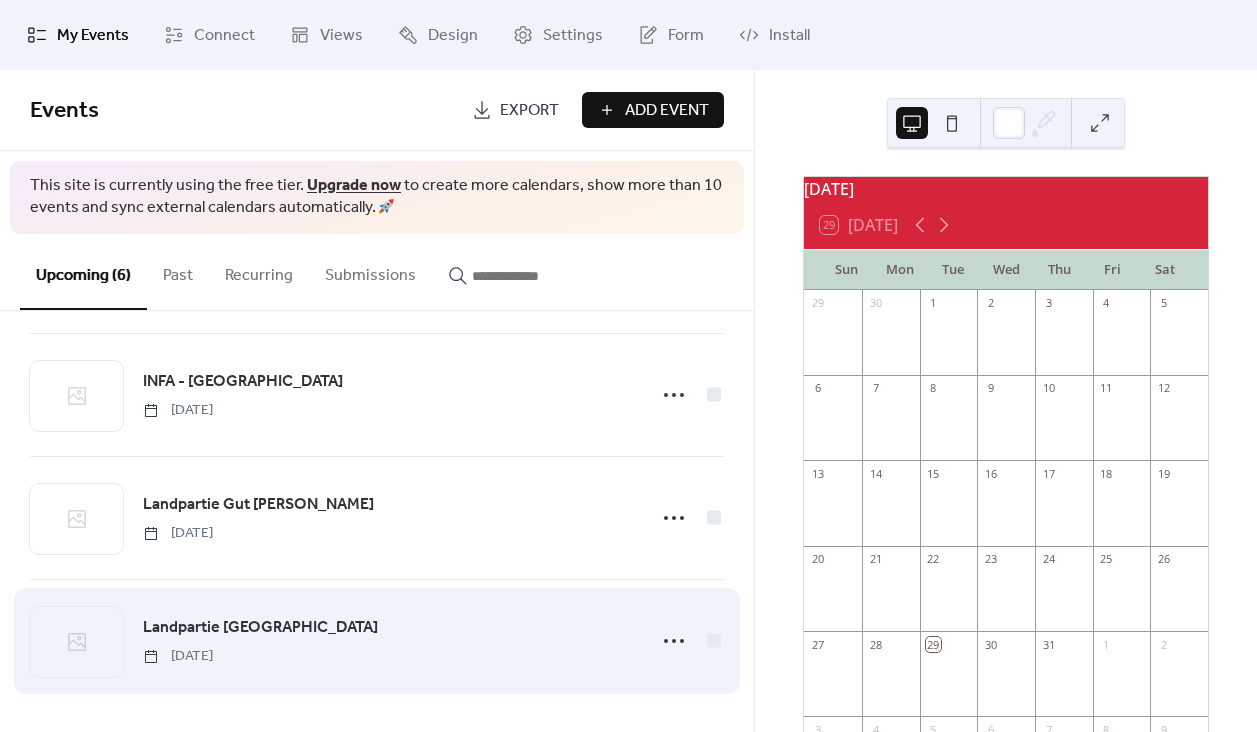 click on "Landpartie [GEOGRAPHIC_DATA]" at bounding box center (260, 628) 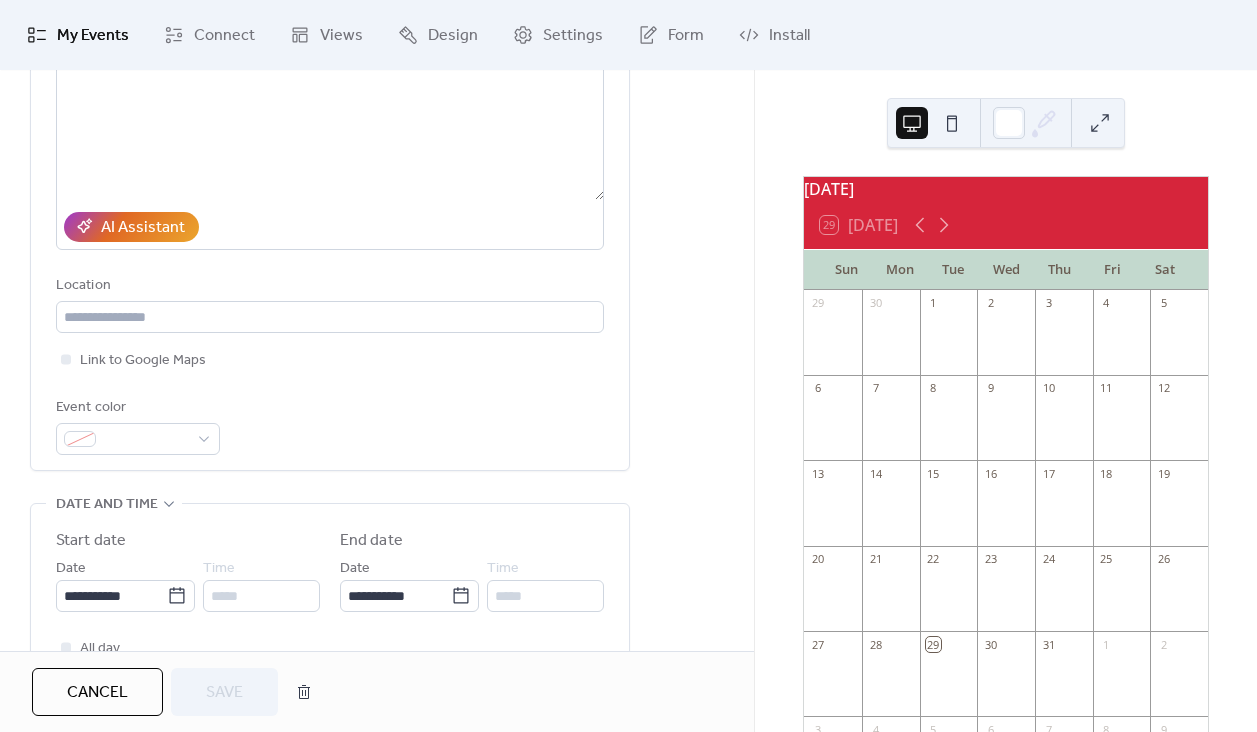 scroll, scrollTop: 262, scrollLeft: 0, axis: vertical 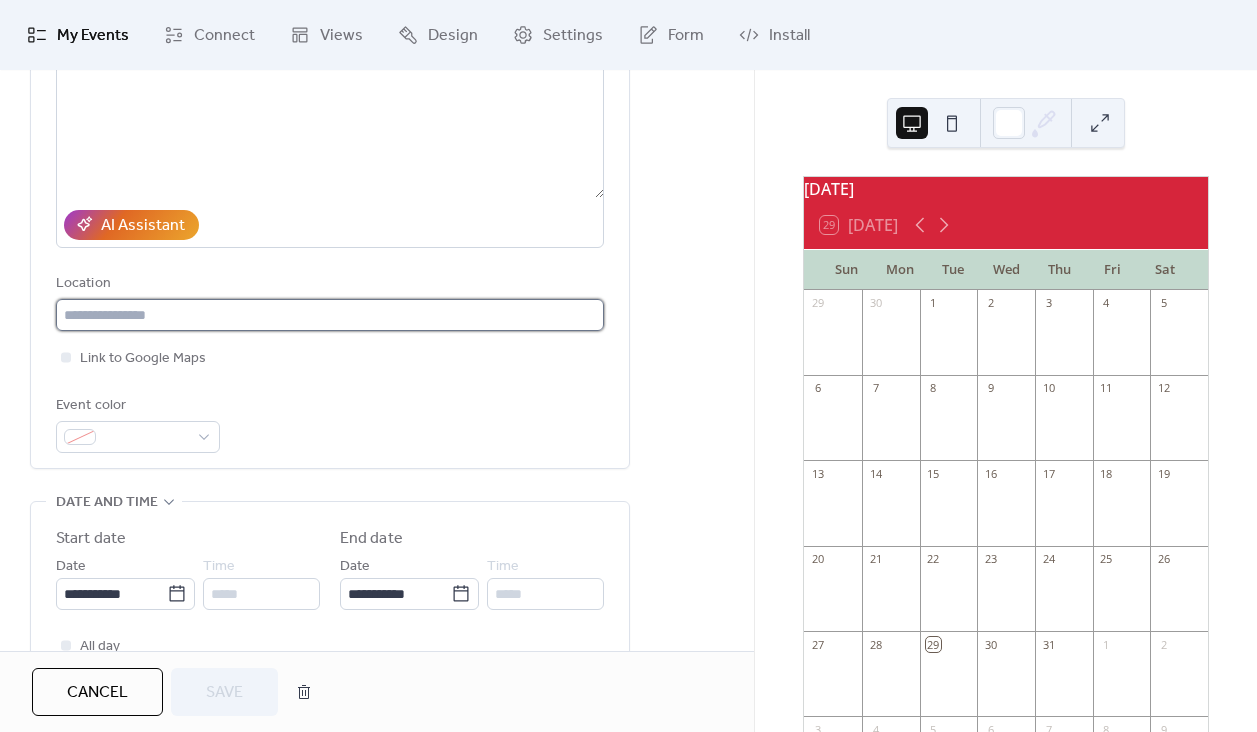 click at bounding box center [330, 315] 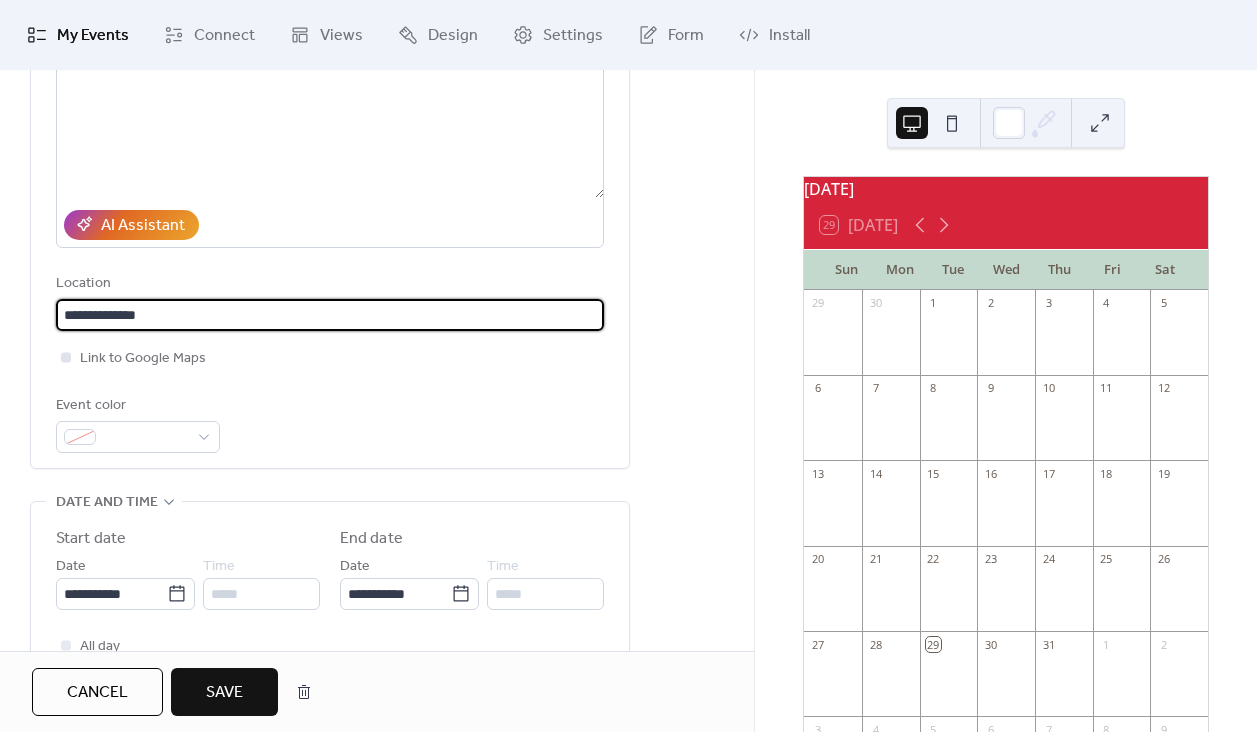 type on "**********" 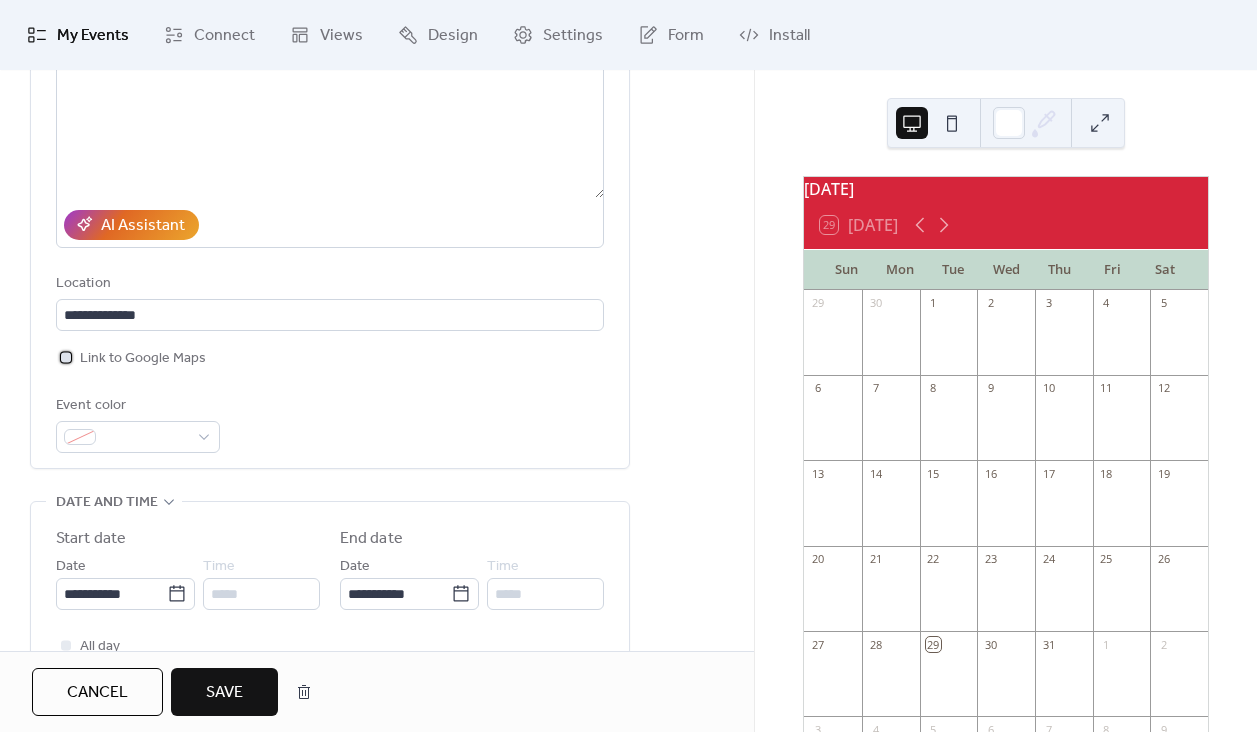 click at bounding box center [66, 357] 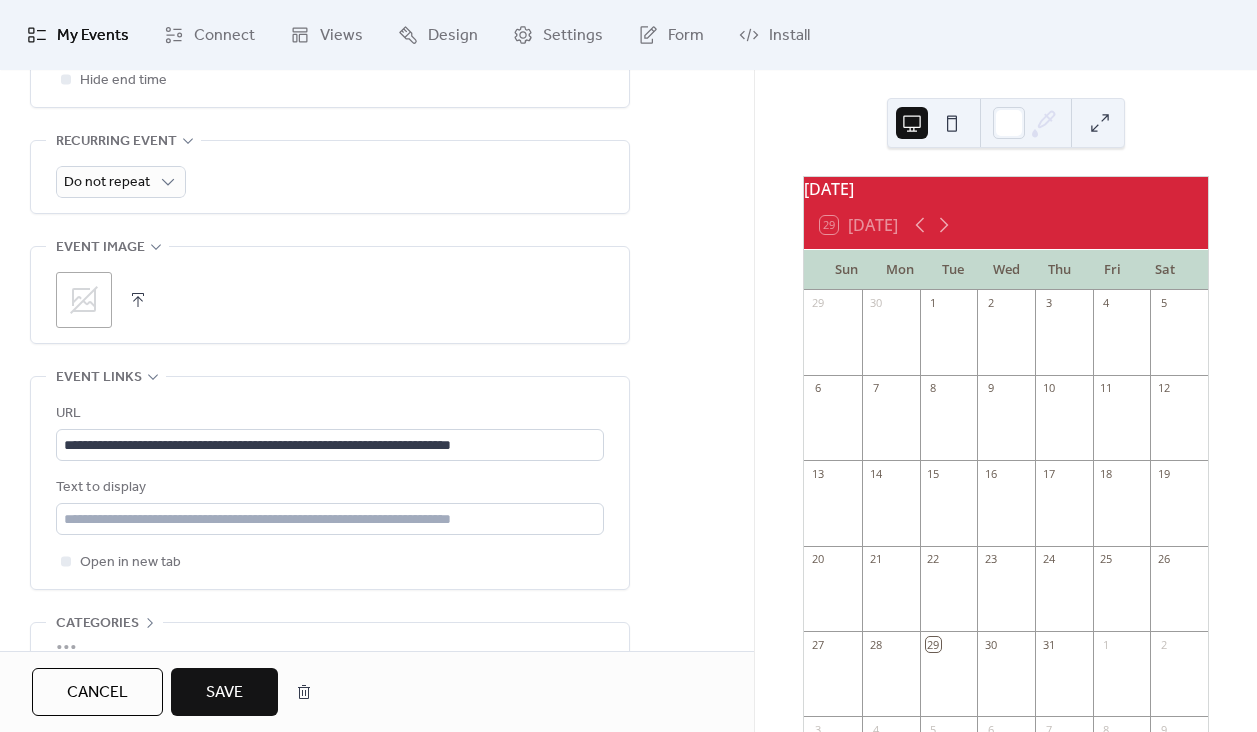 scroll, scrollTop: 912, scrollLeft: 0, axis: vertical 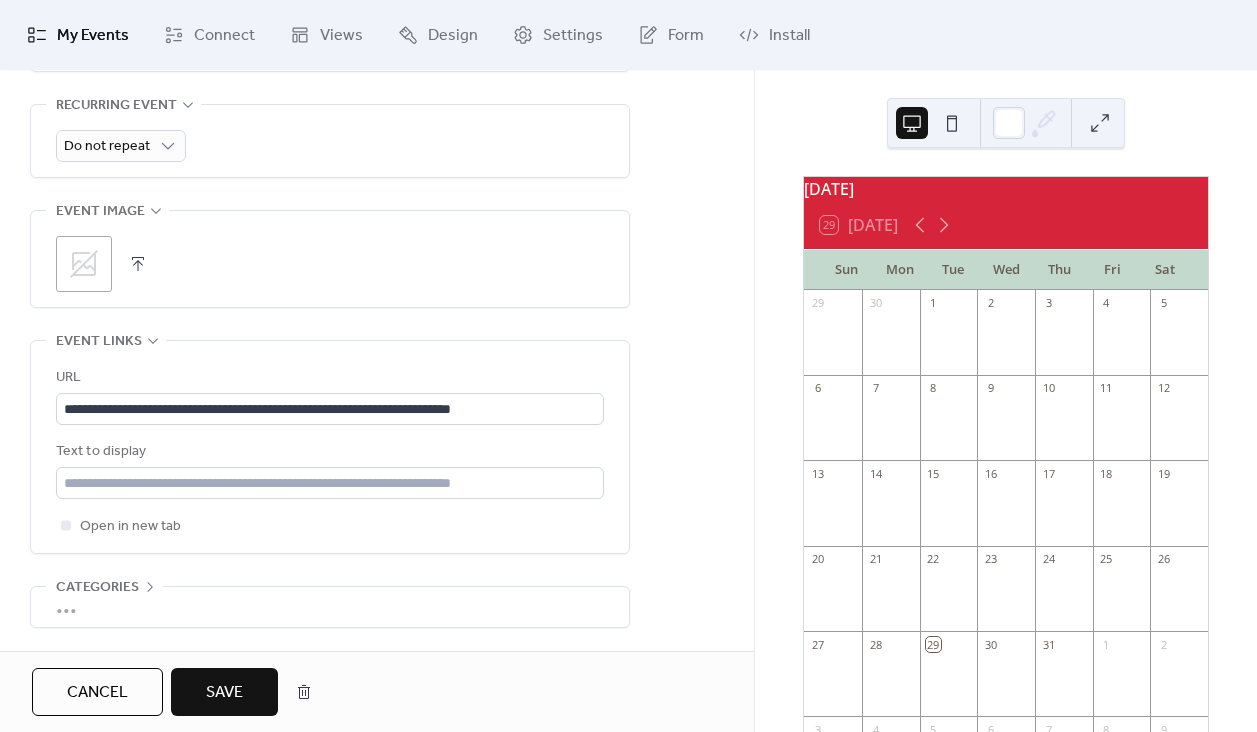 click on "Save" at bounding box center [224, 693] 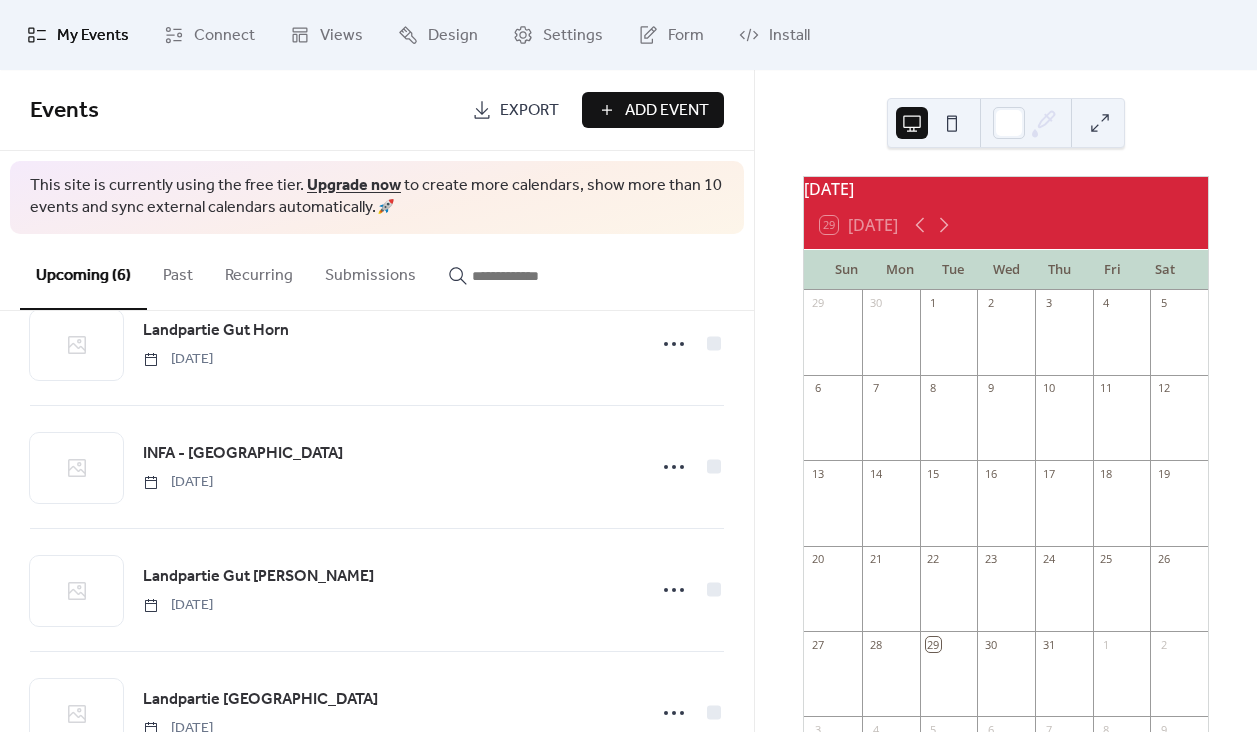 scroll, scrollTop: 378, scrollLeft: 0, axis: vertical 